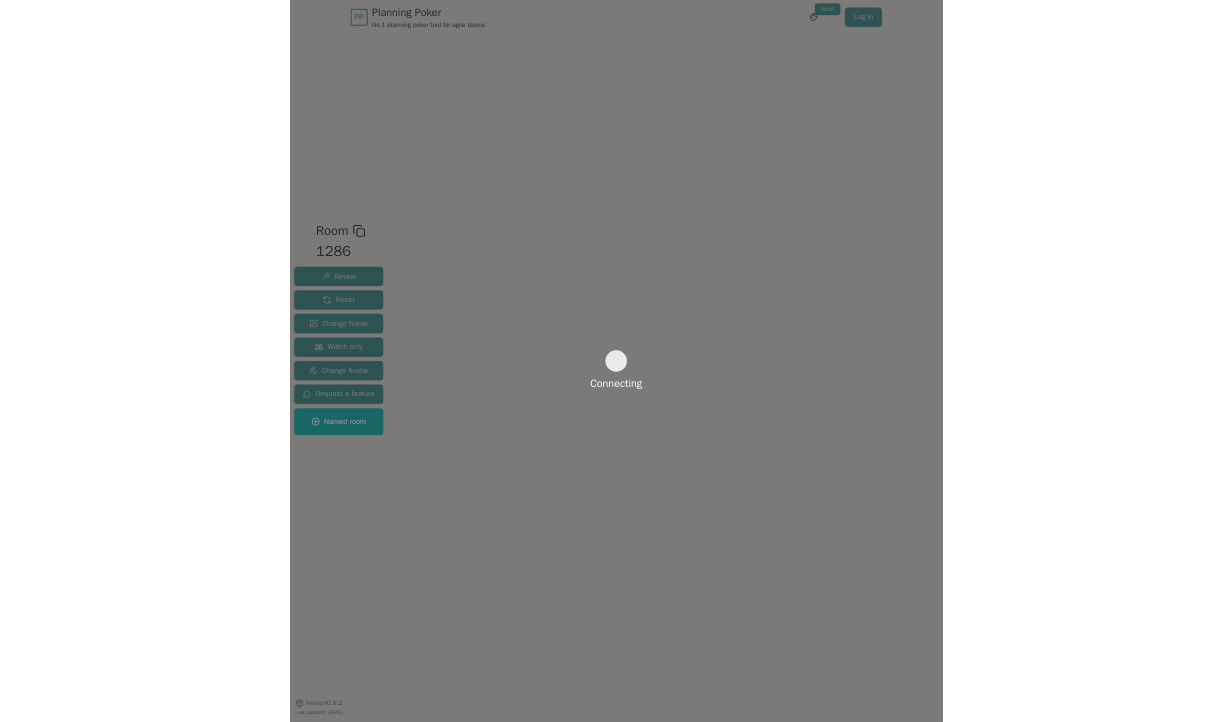 scroll, scrollTop: 0, scrollLeft: 0, axis: both 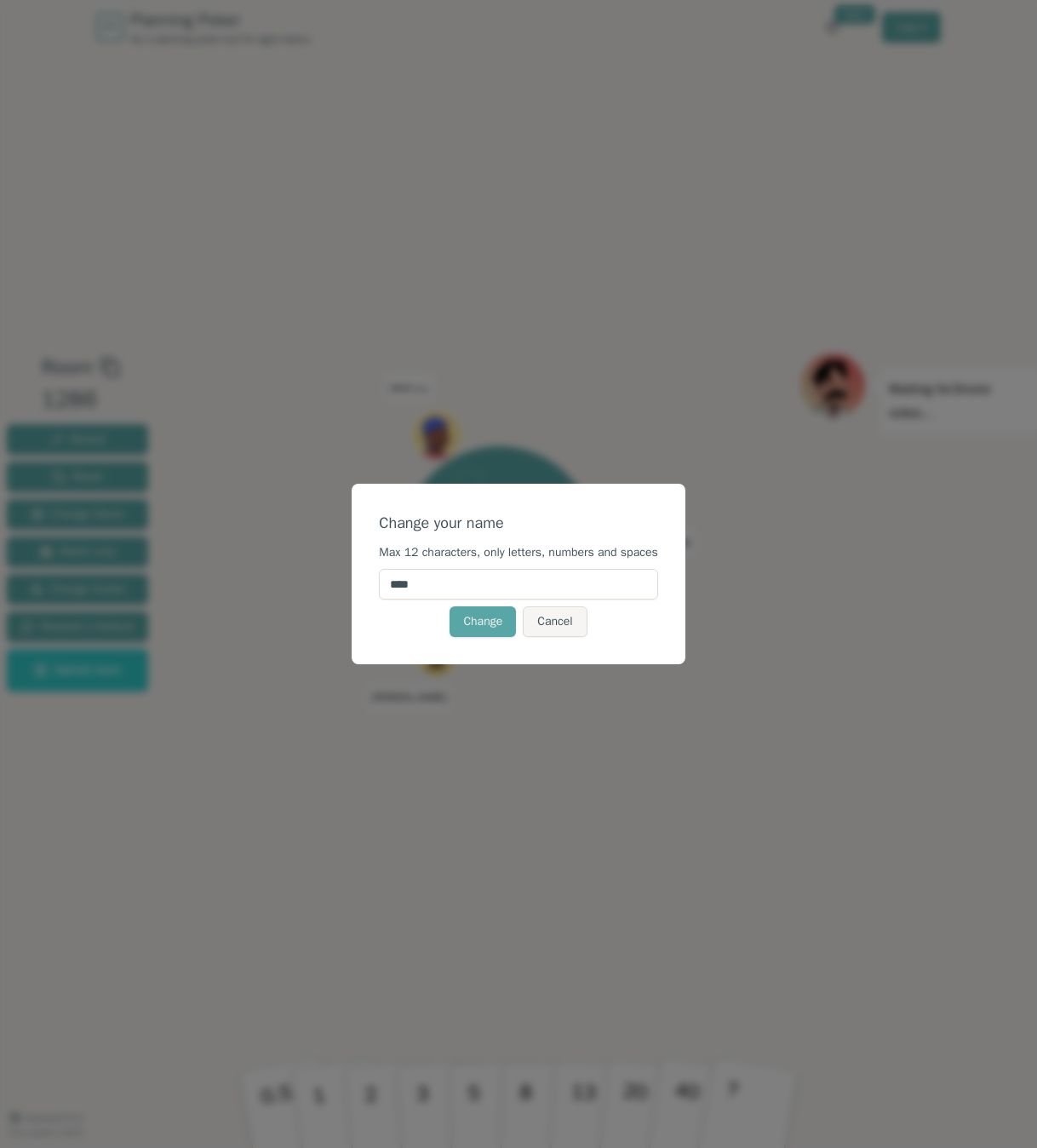 click on "****" at bounding box center [518, 584] 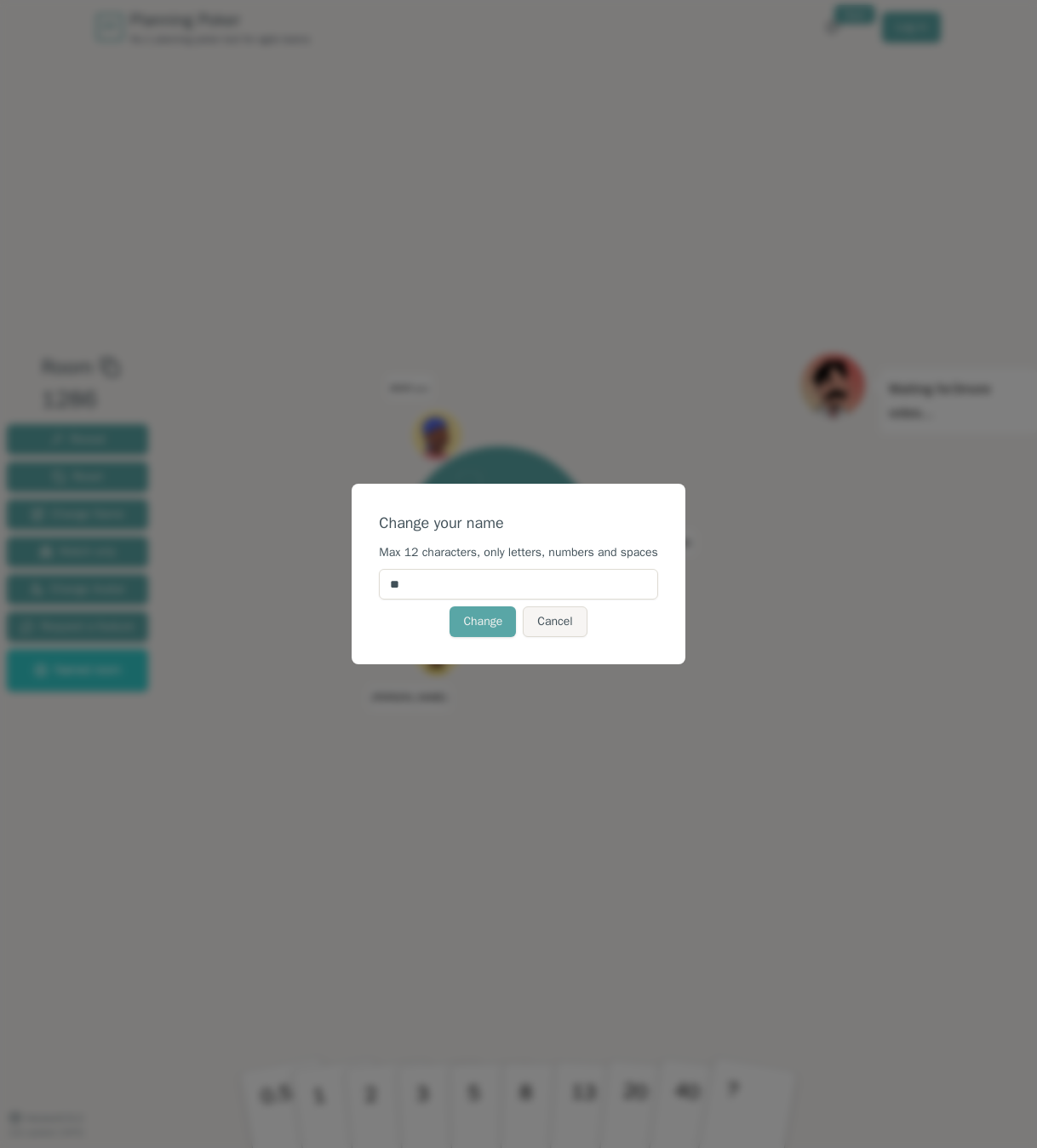 type on "*" 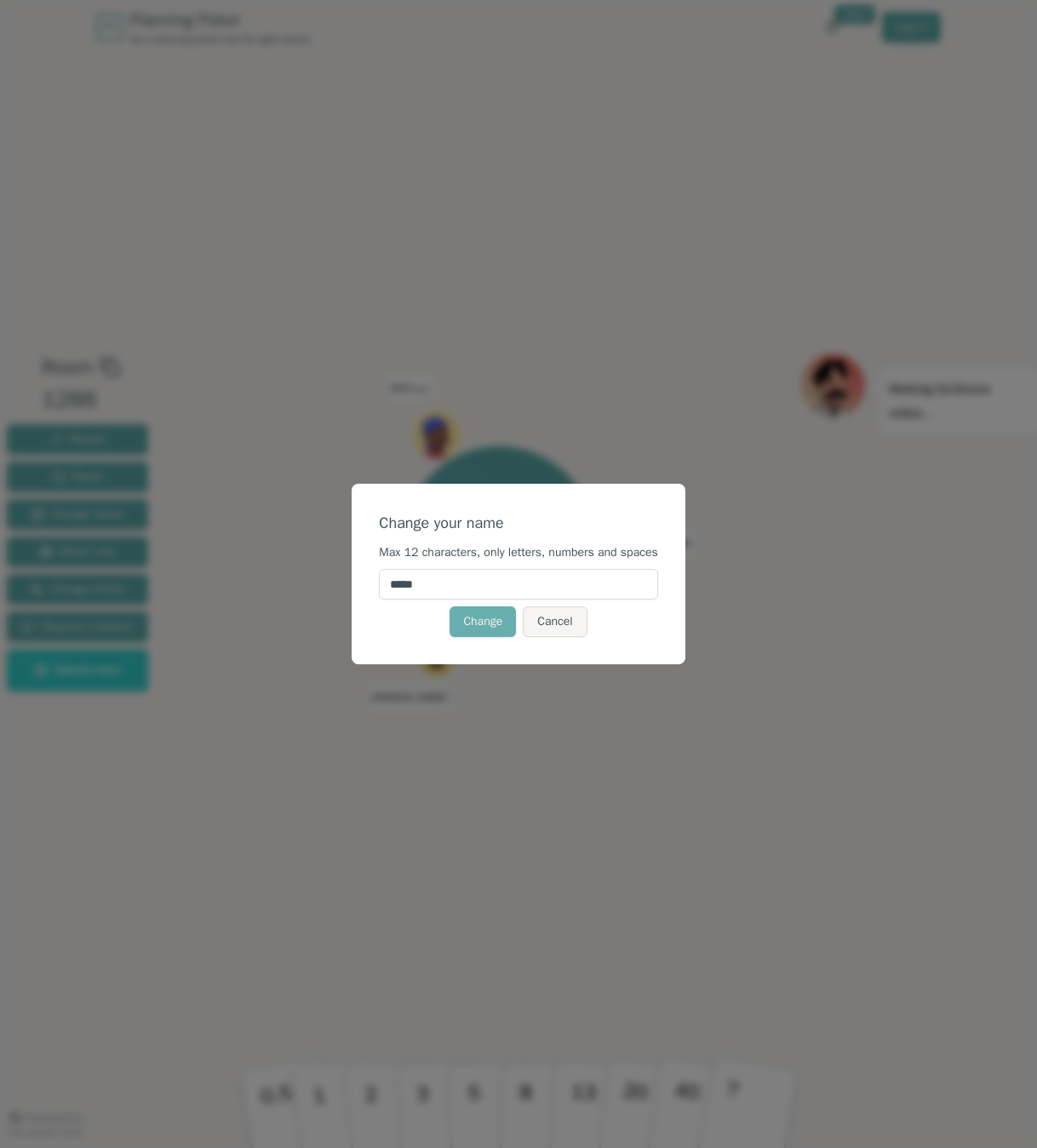 type on "*****" 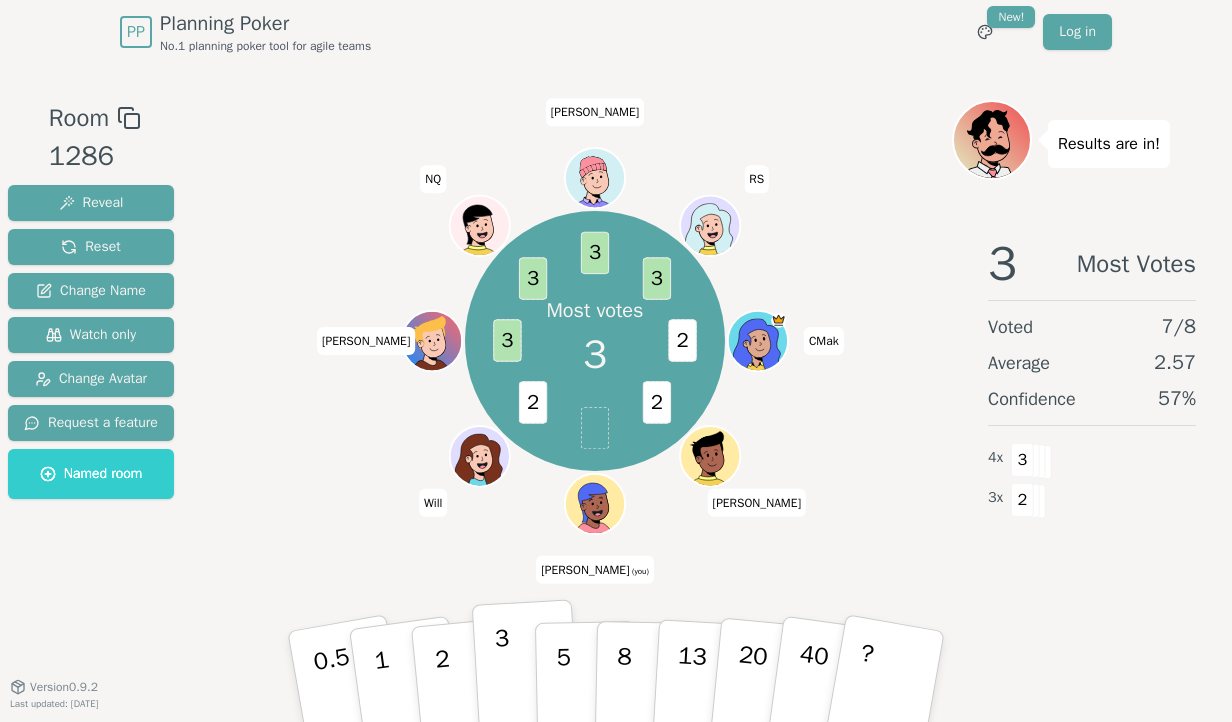 click on "3" at bounding box center [526, 677] 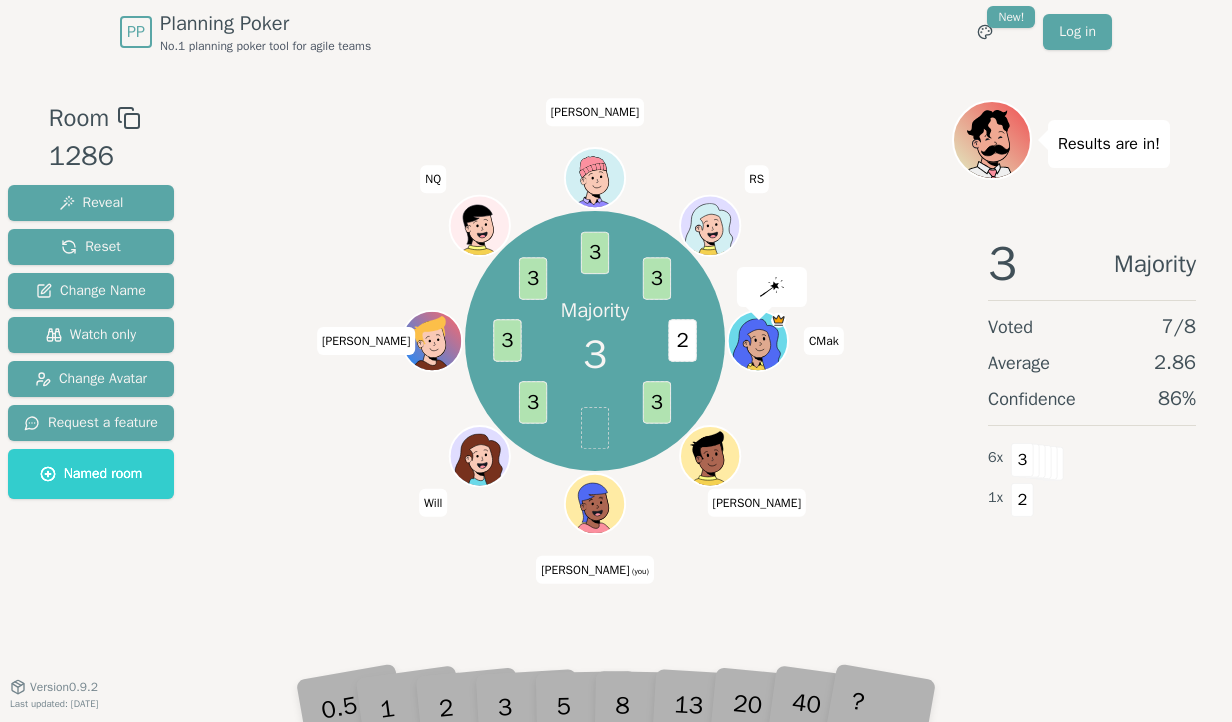 click on "2" at bounding box center (466, 676) 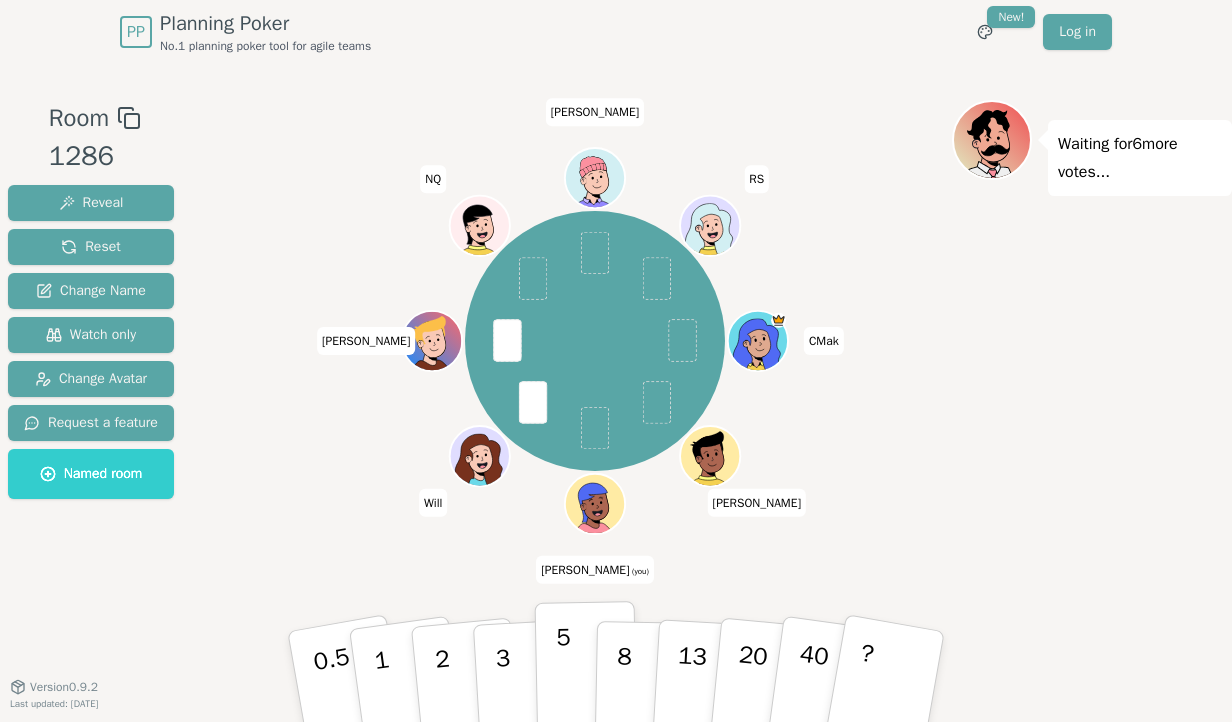 click on "5" at bounding box center (586, 677) 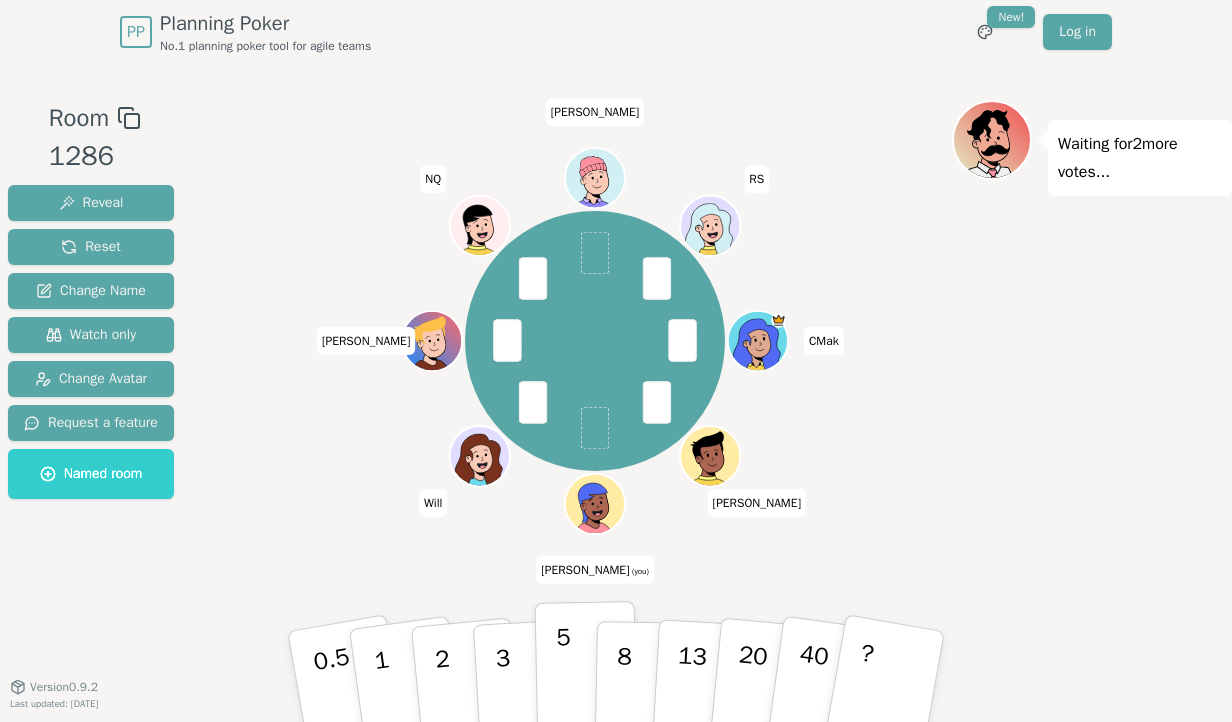 drag, startPoint x: 568, startPoint y: 649, endPoint x: 569, endPoint y: 678, distance: 29.017237 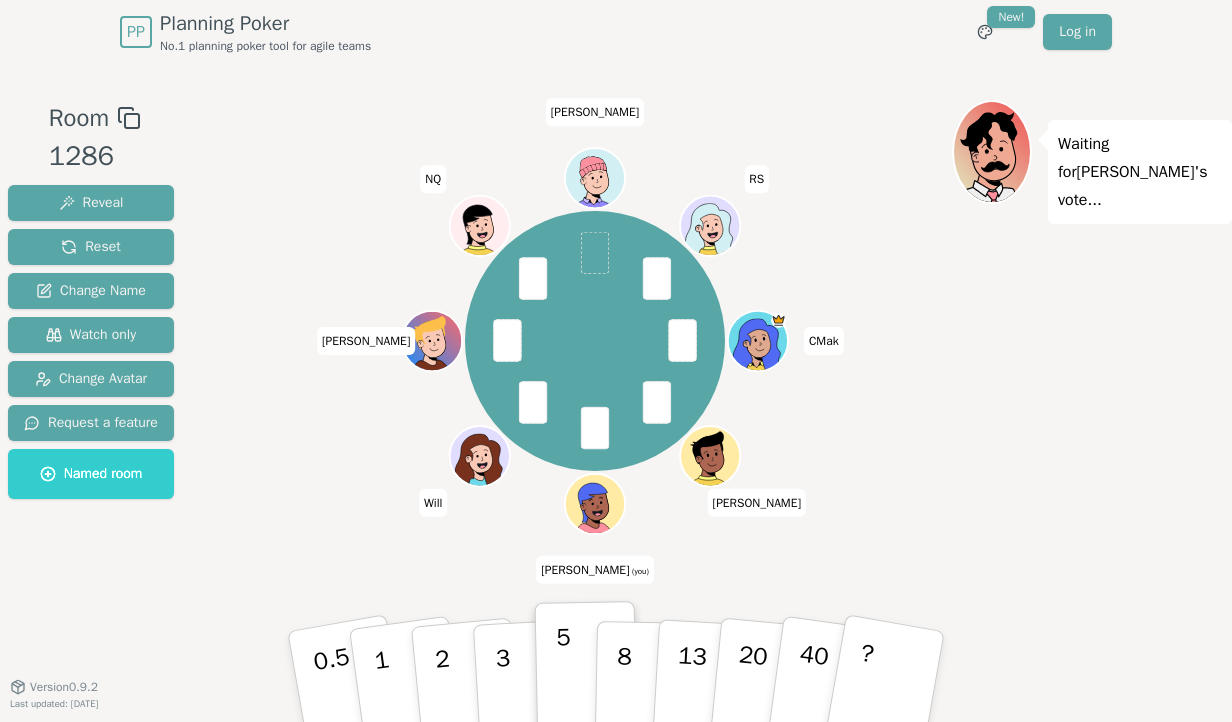 click on "5" at bounding box center (586, 677) 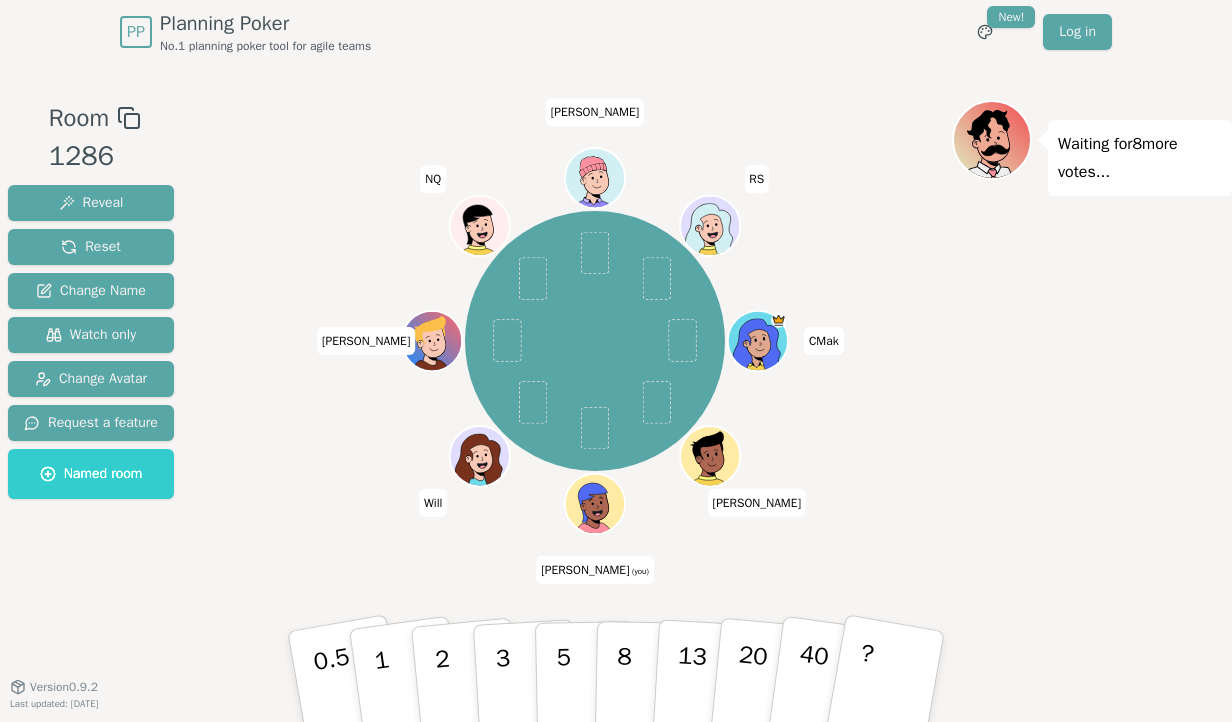click 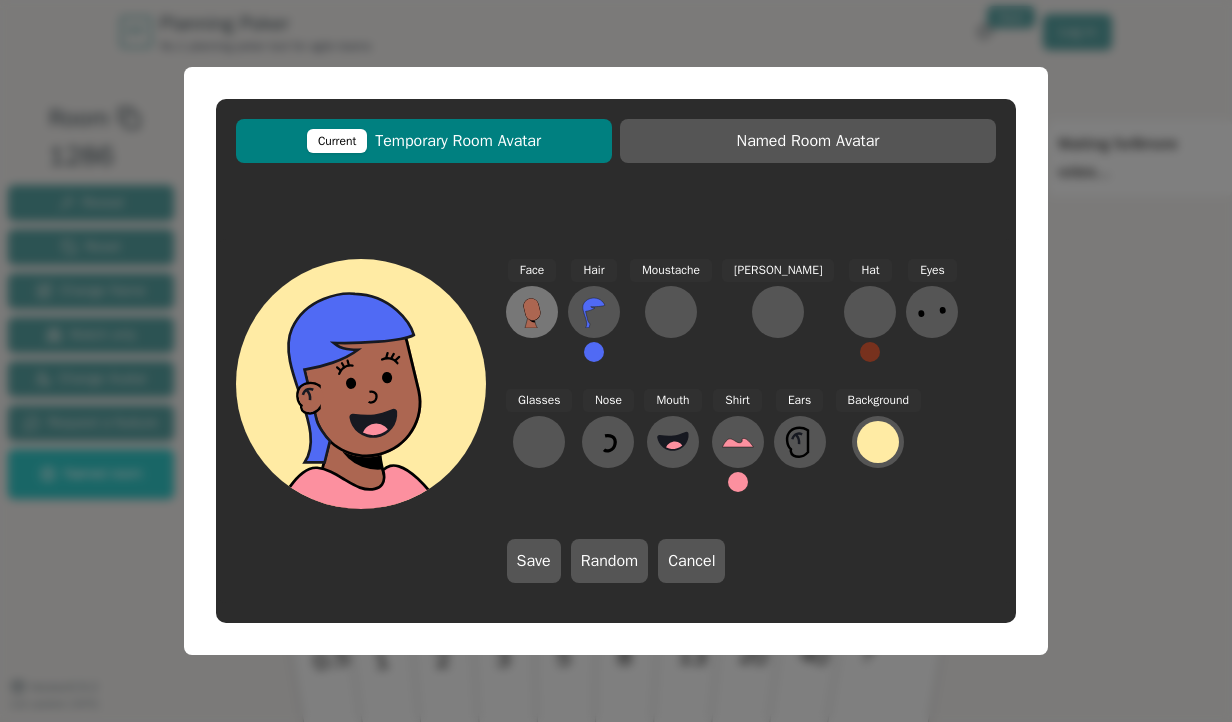 click 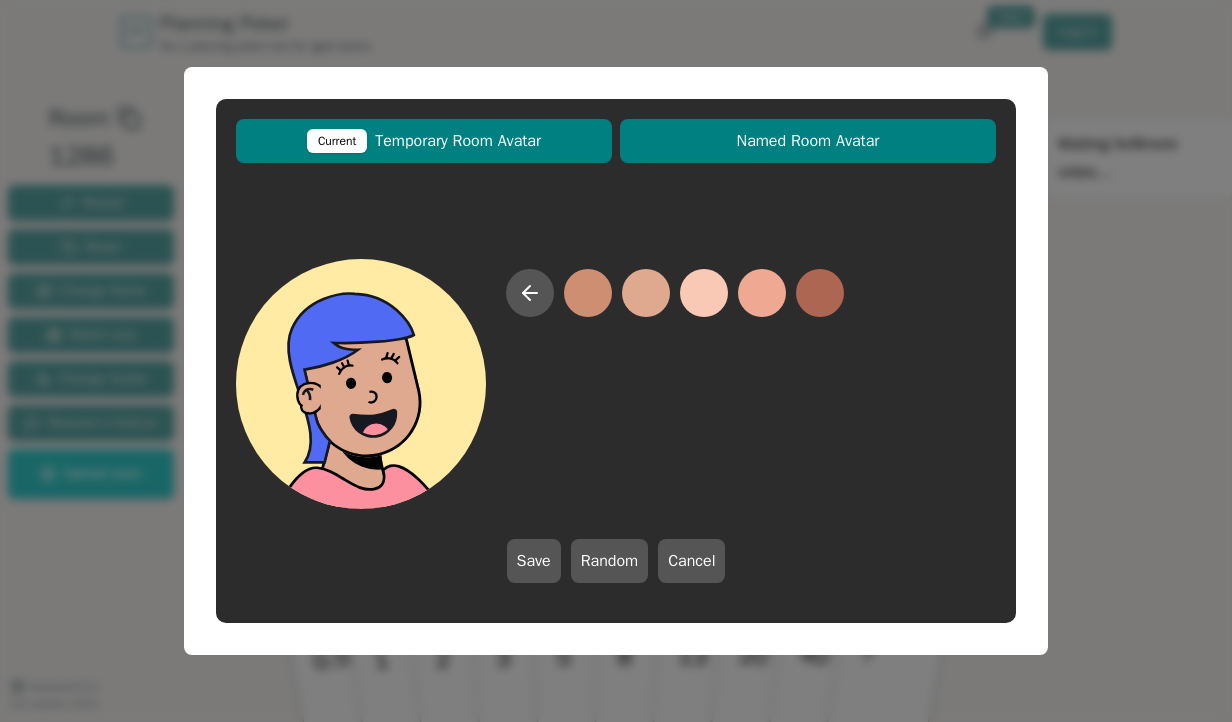 click on "Named Room Avatar" at bounding box center [808, 141] 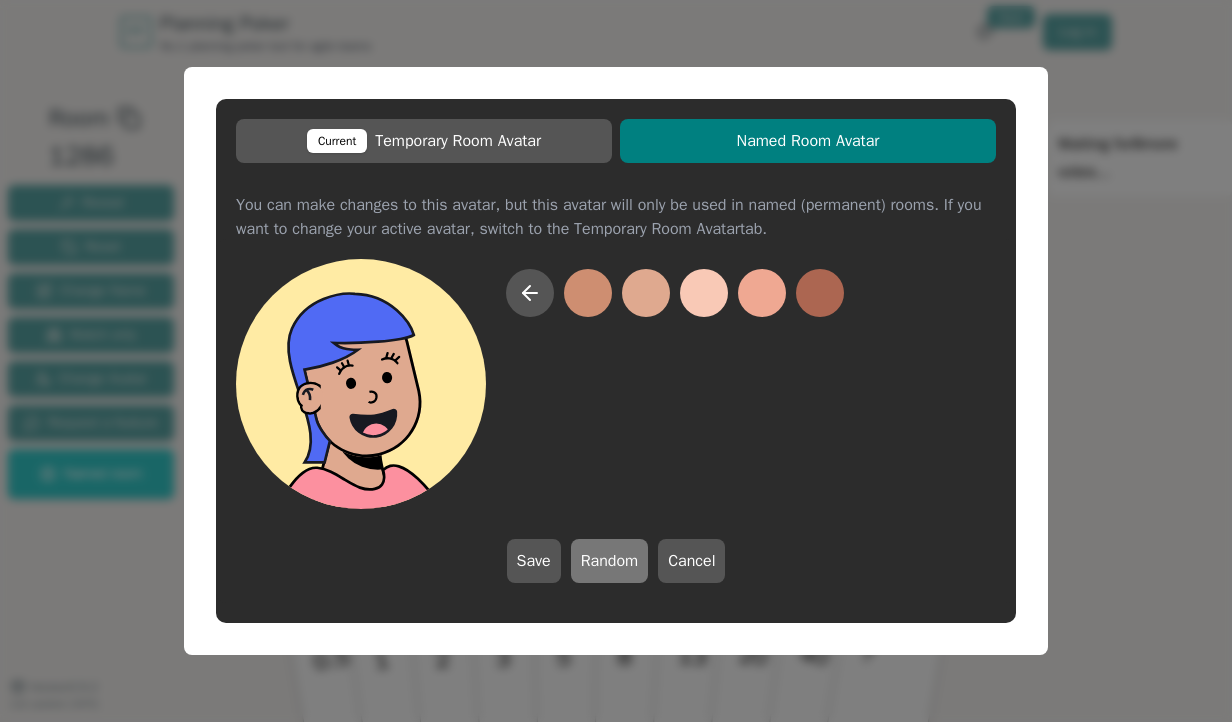 click on "Random" at bounding box center [610, 561] 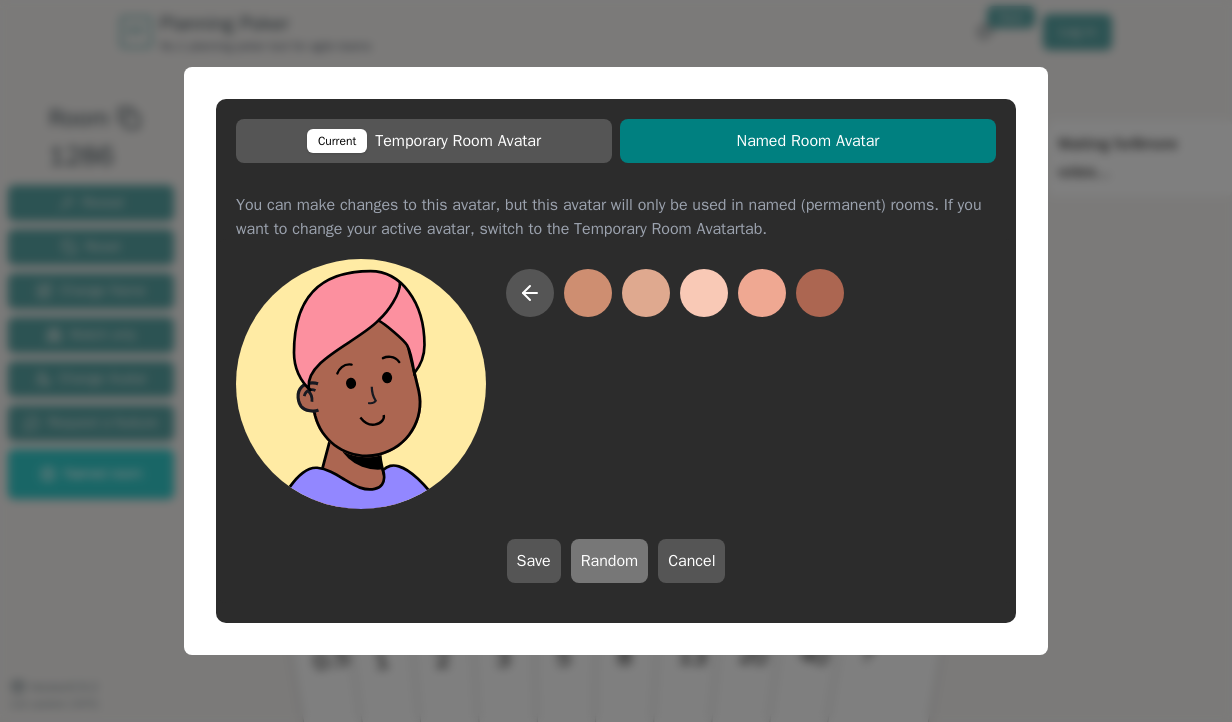 click on "Random" at bounding box center [610, 561] 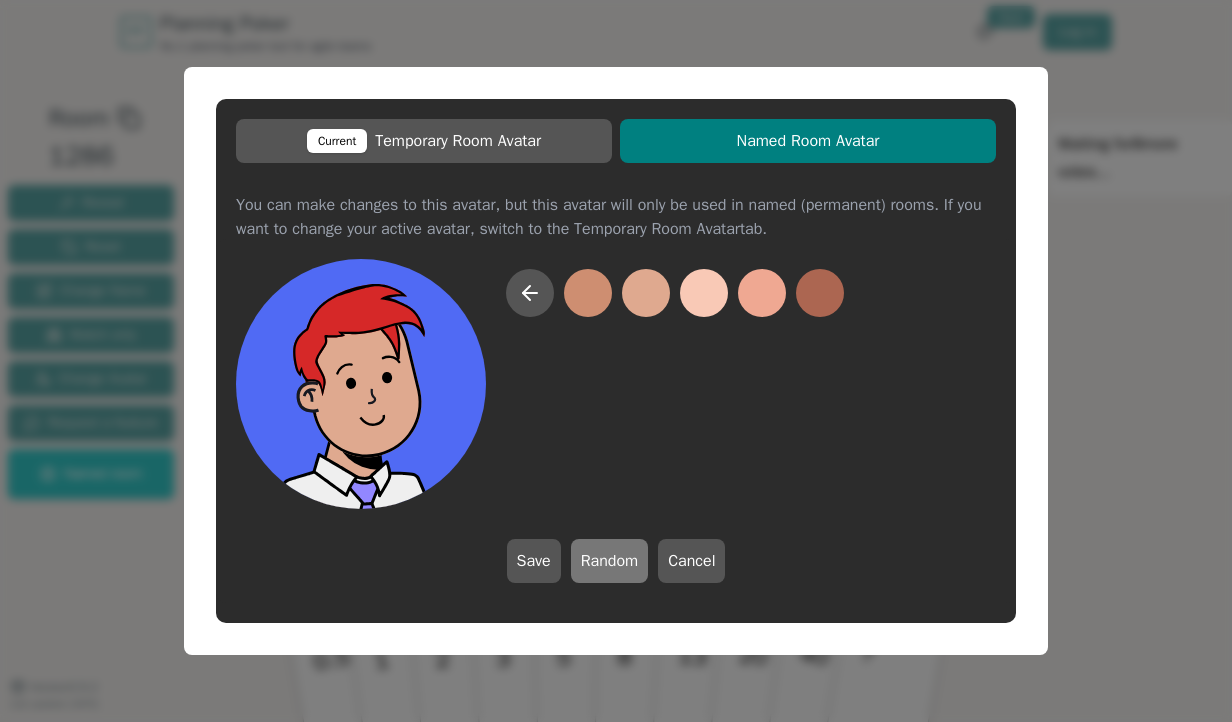click on "Random" at bounding box center [610, 561] 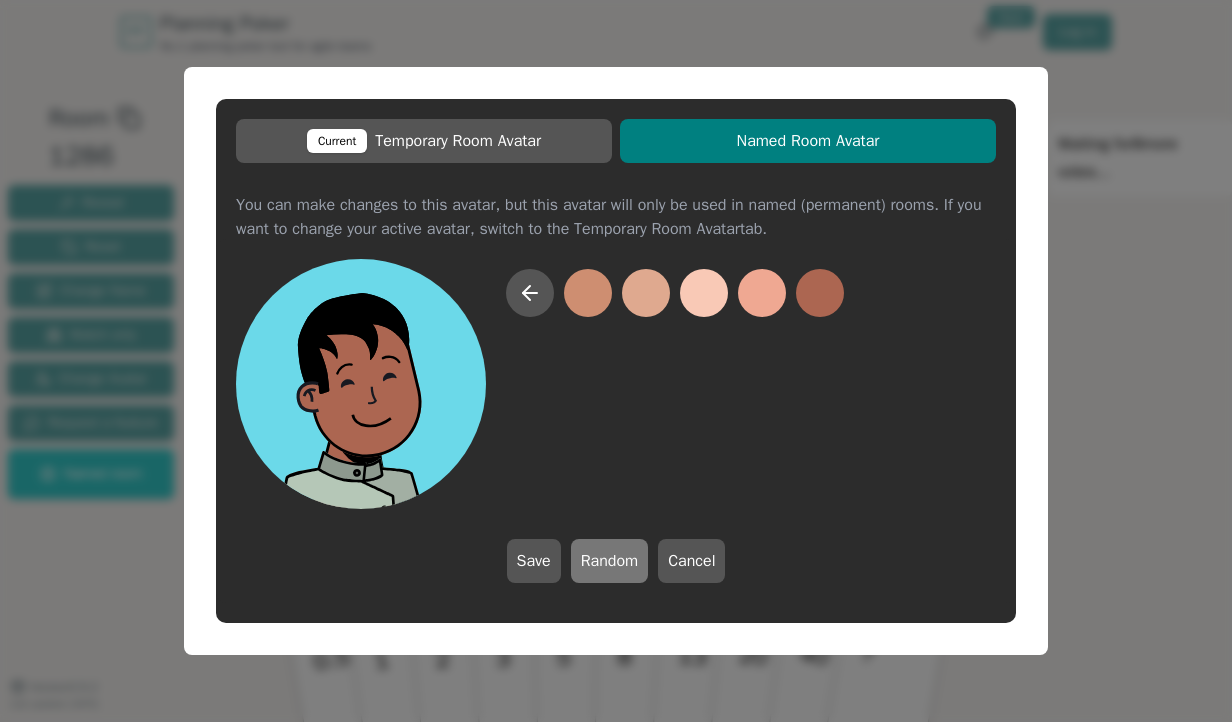 click on "Random" at bounding box center (610, 561) 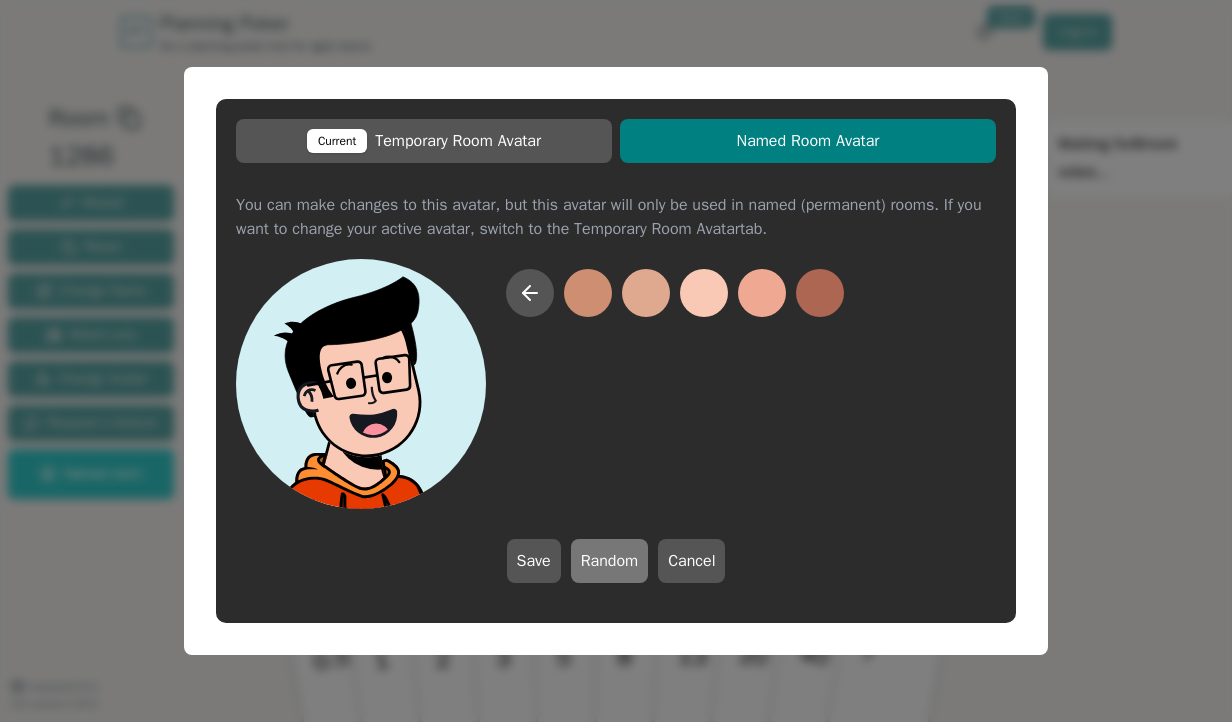 click on "Random" at bounding box center [610, 561] 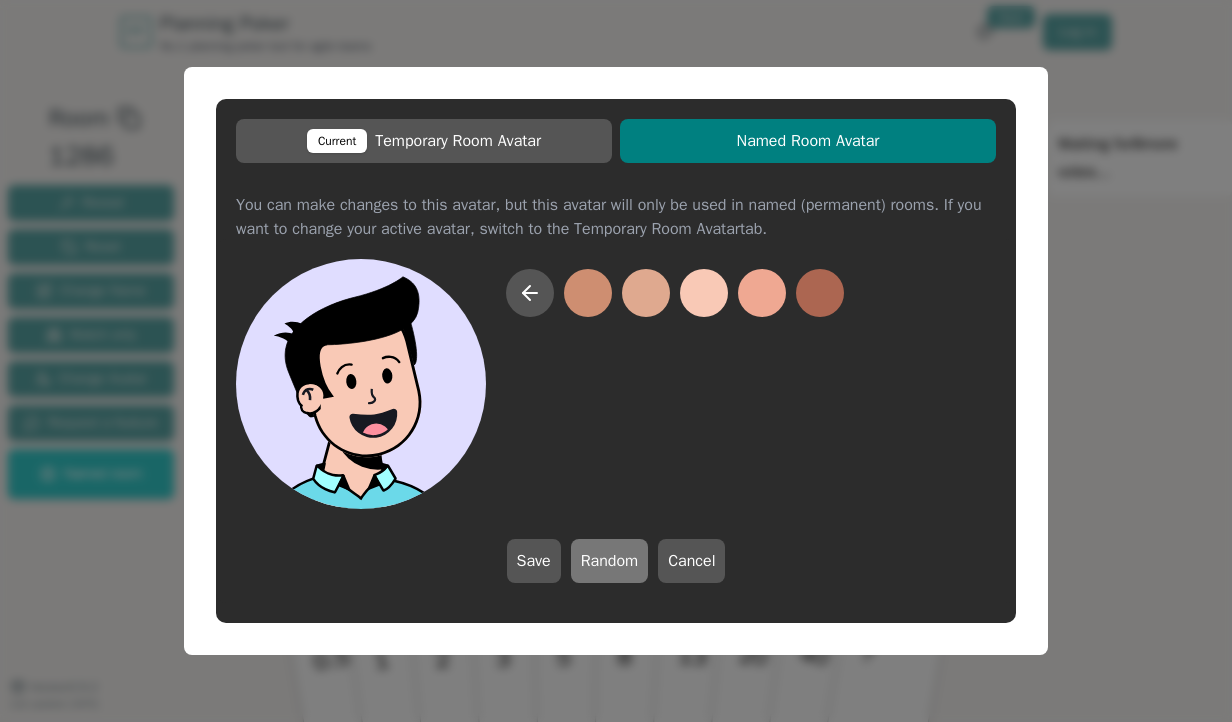 click on "Random" at bounding box center [610, 561] 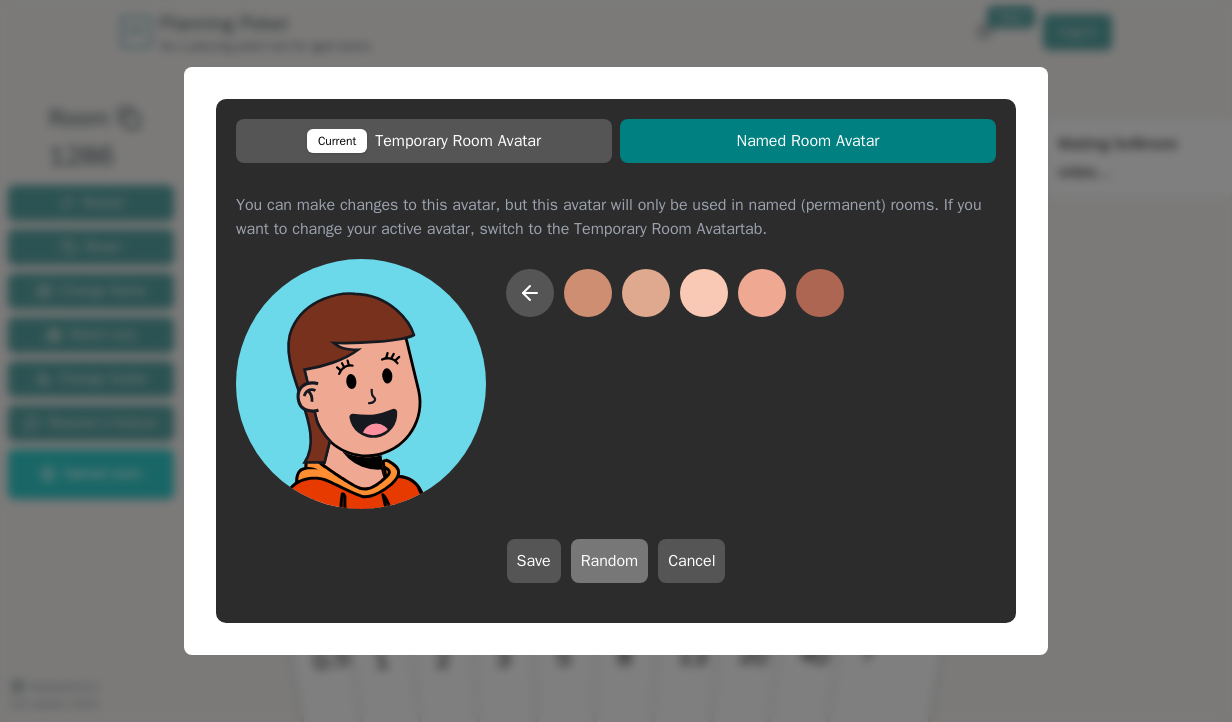 click on "Random" at bounding box center [610, 561] 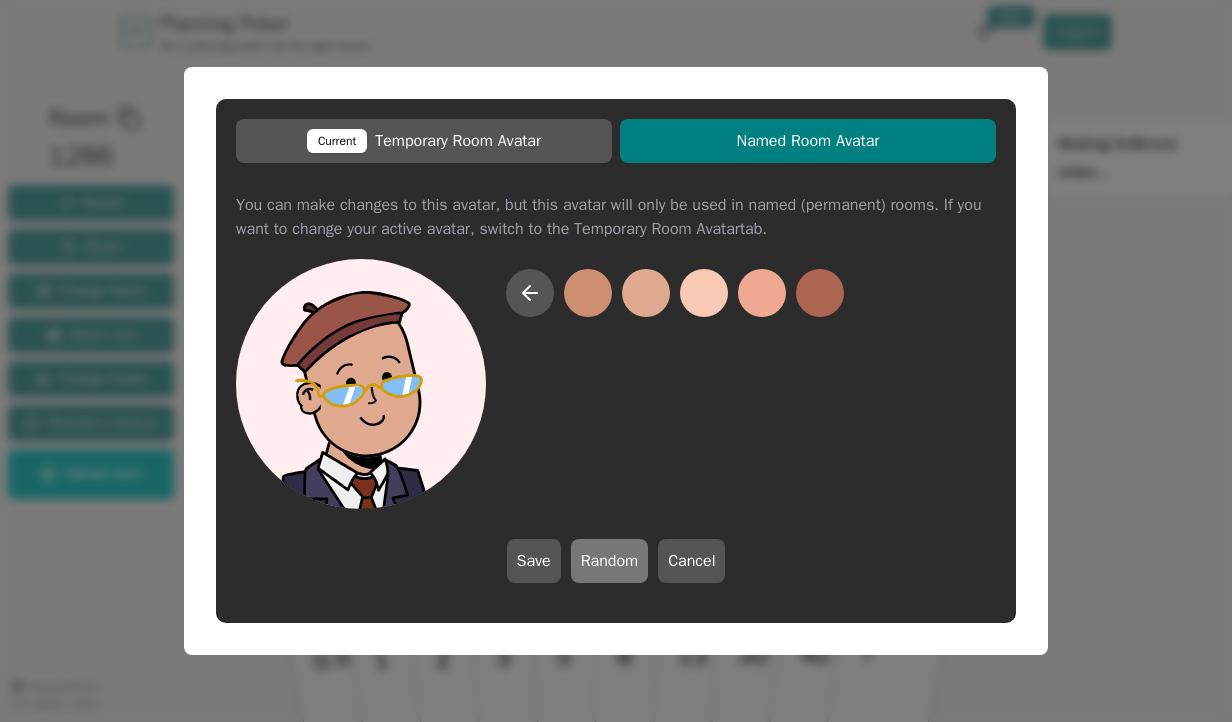 click on "Random" at bounding box center (610, 561) 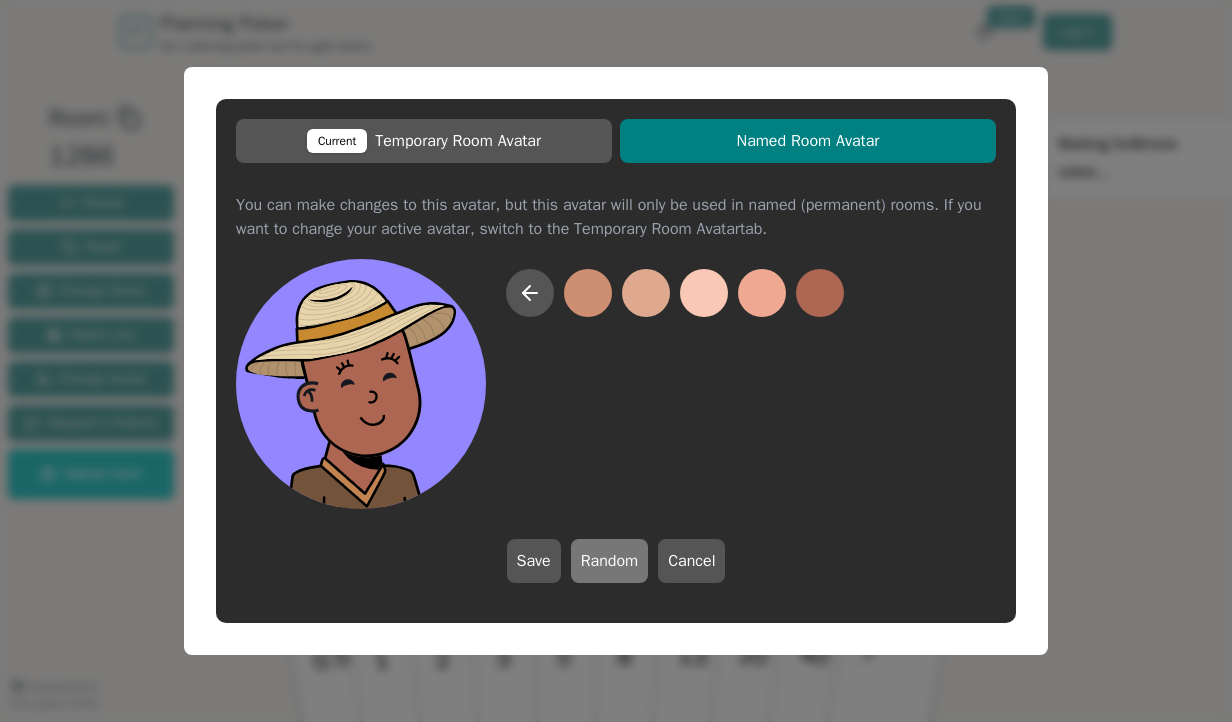 click on "Random" at bounding box center (610, 561) 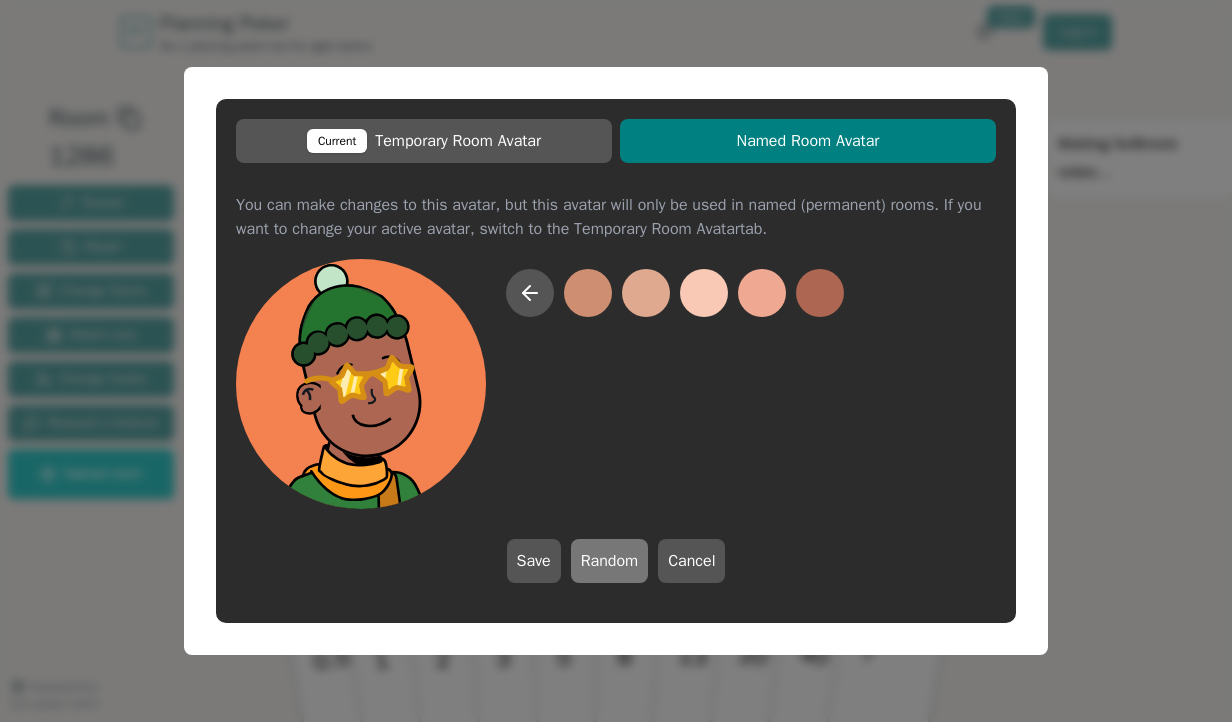 click on "Random" at bounding box center (610, 561) 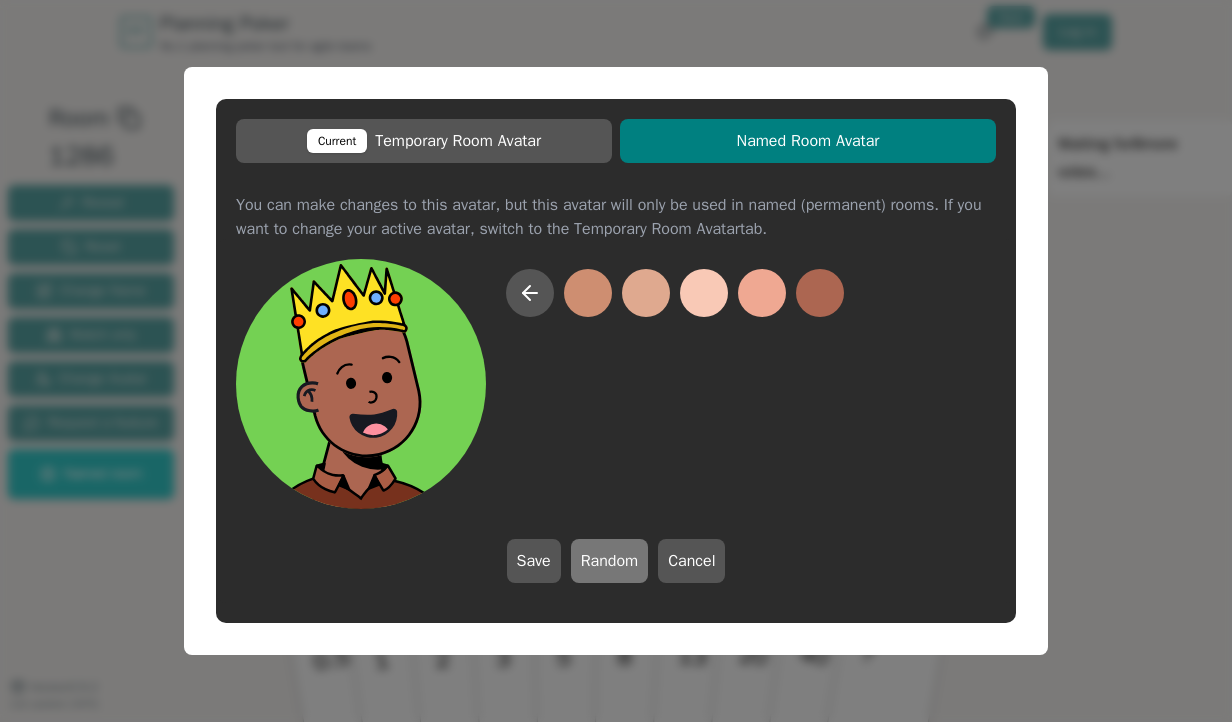 click on "Random" at bounding box center [610, 561] 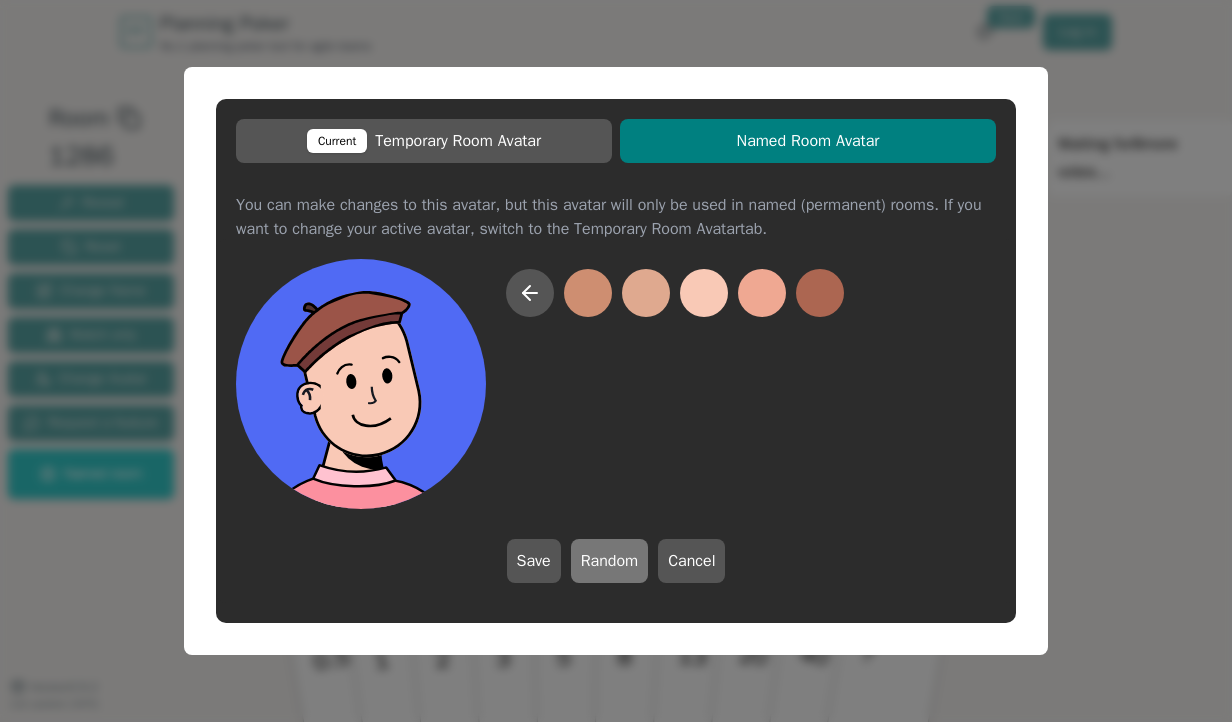 click on "Random" at bounding box center [610, 561] 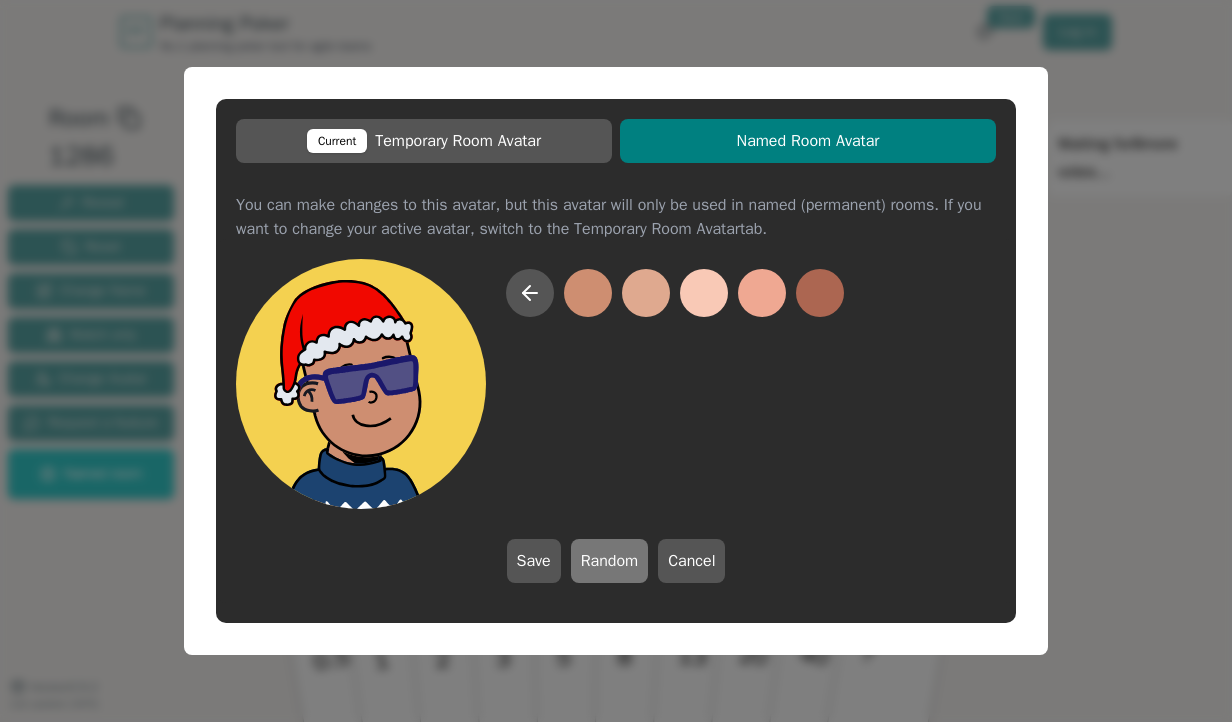 click on "Random" at bounding box center [610, 561] 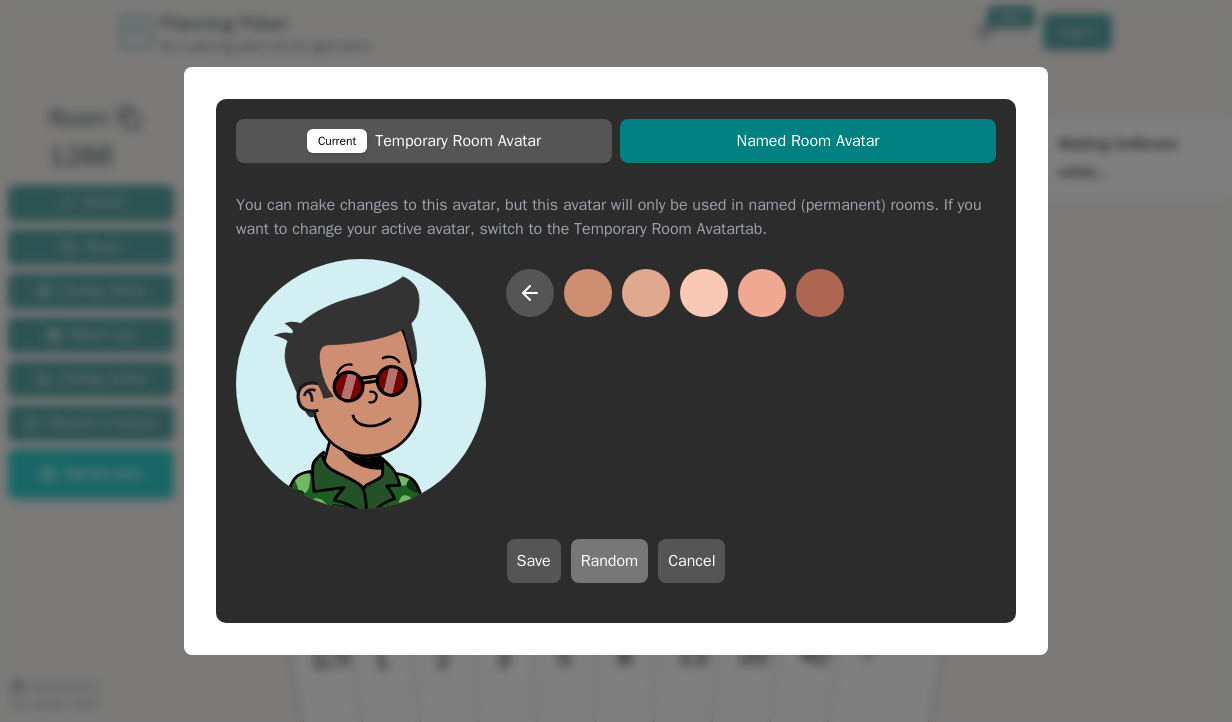 click on "Random" at bounding box center (610, 561) 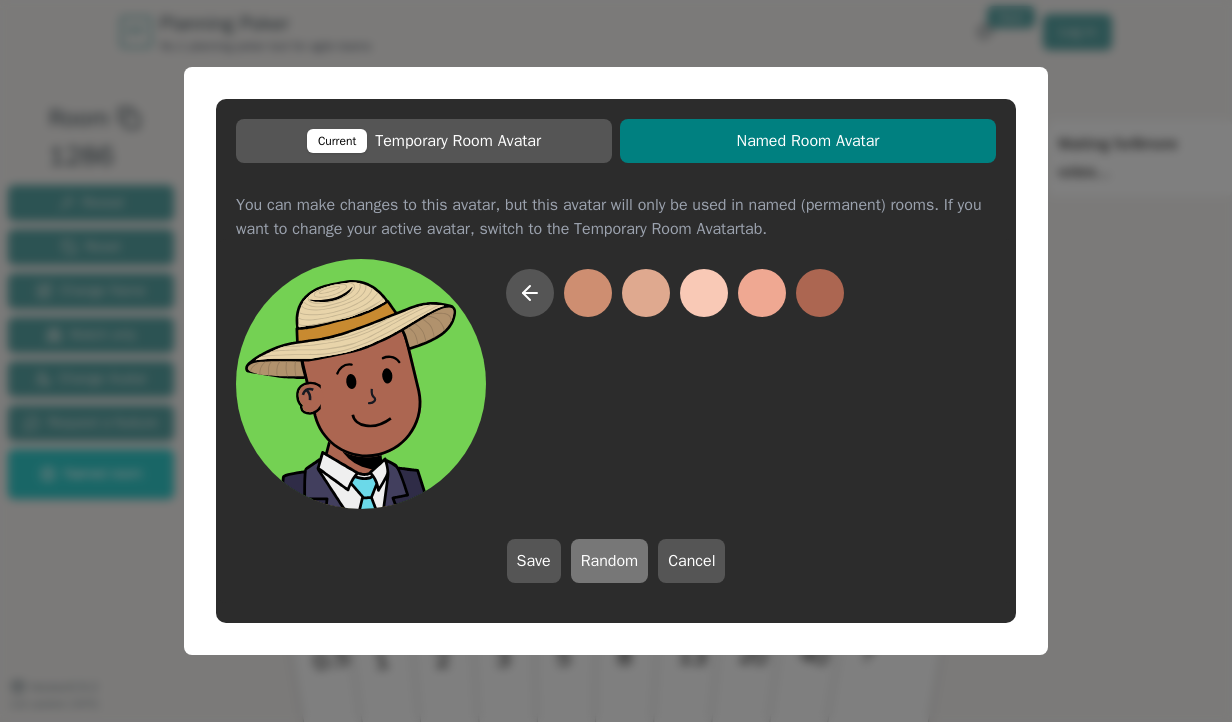 click on "Random" at bounding box center (610, 561) 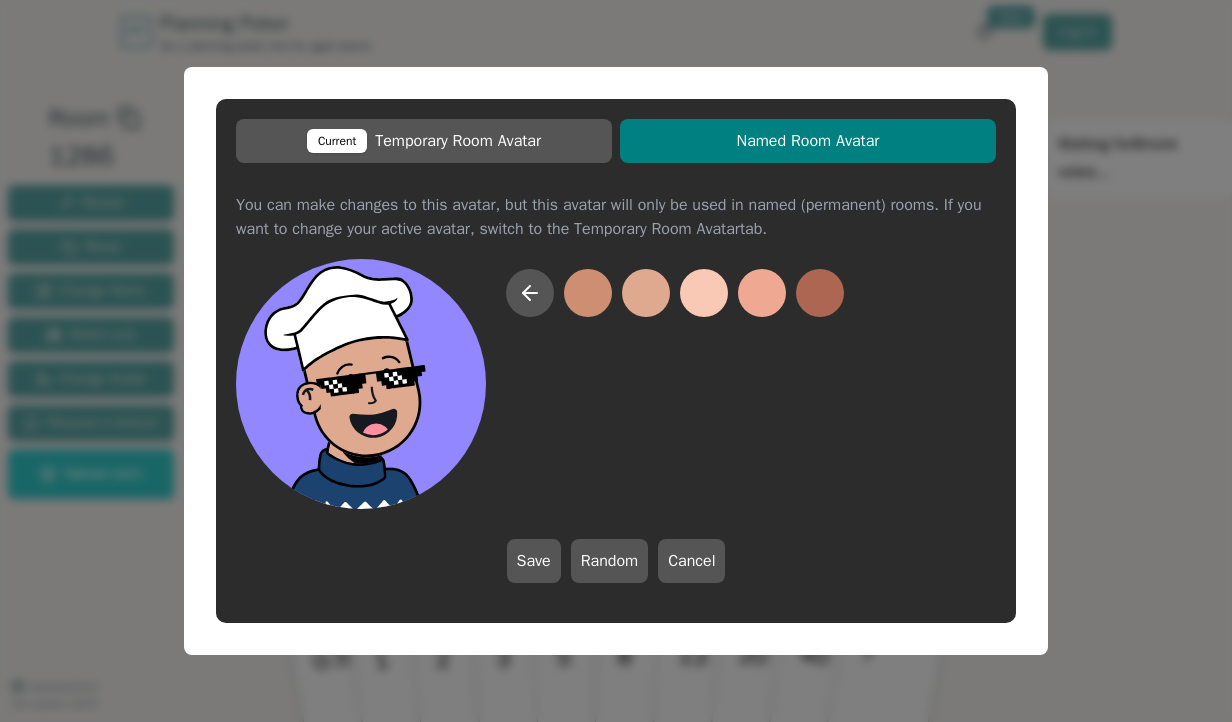 click at bounding box center (646, 293) 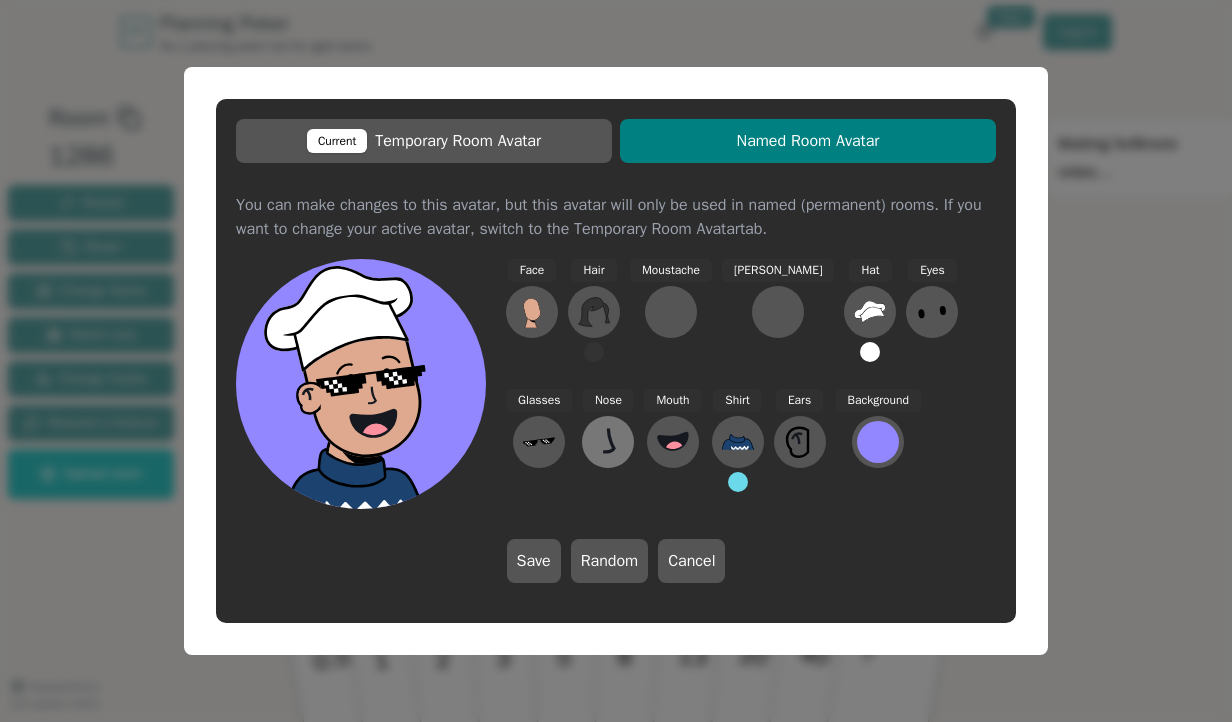click 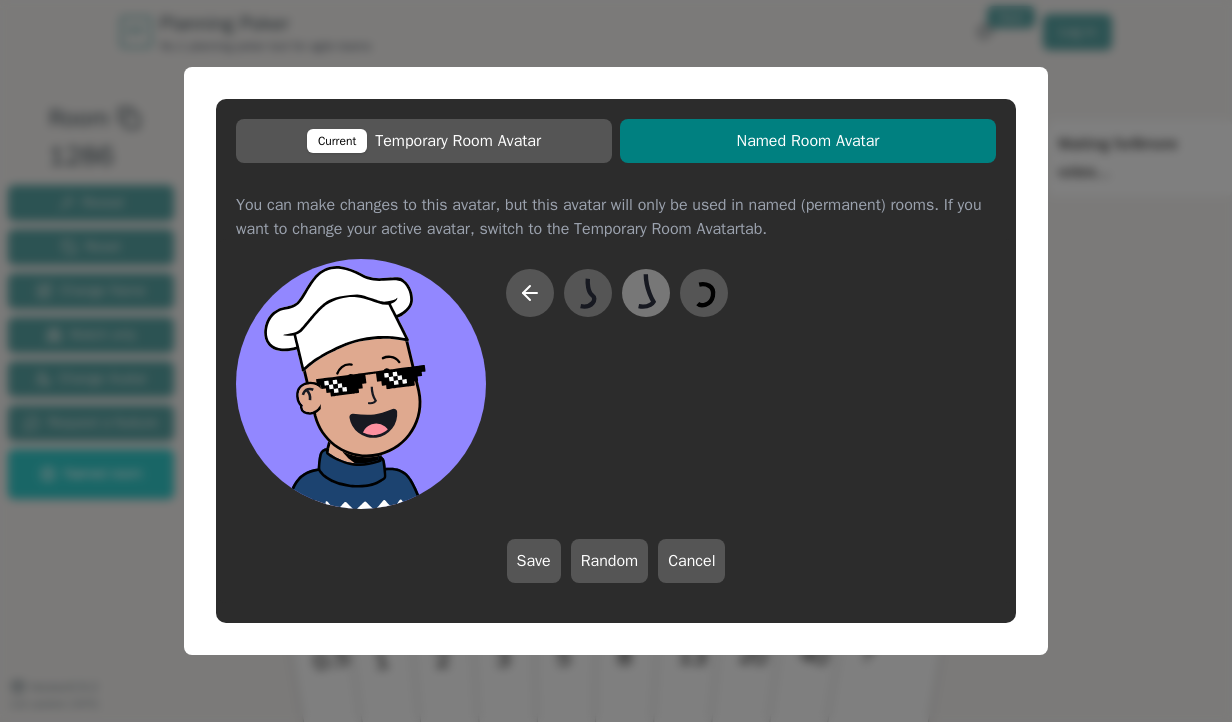 click 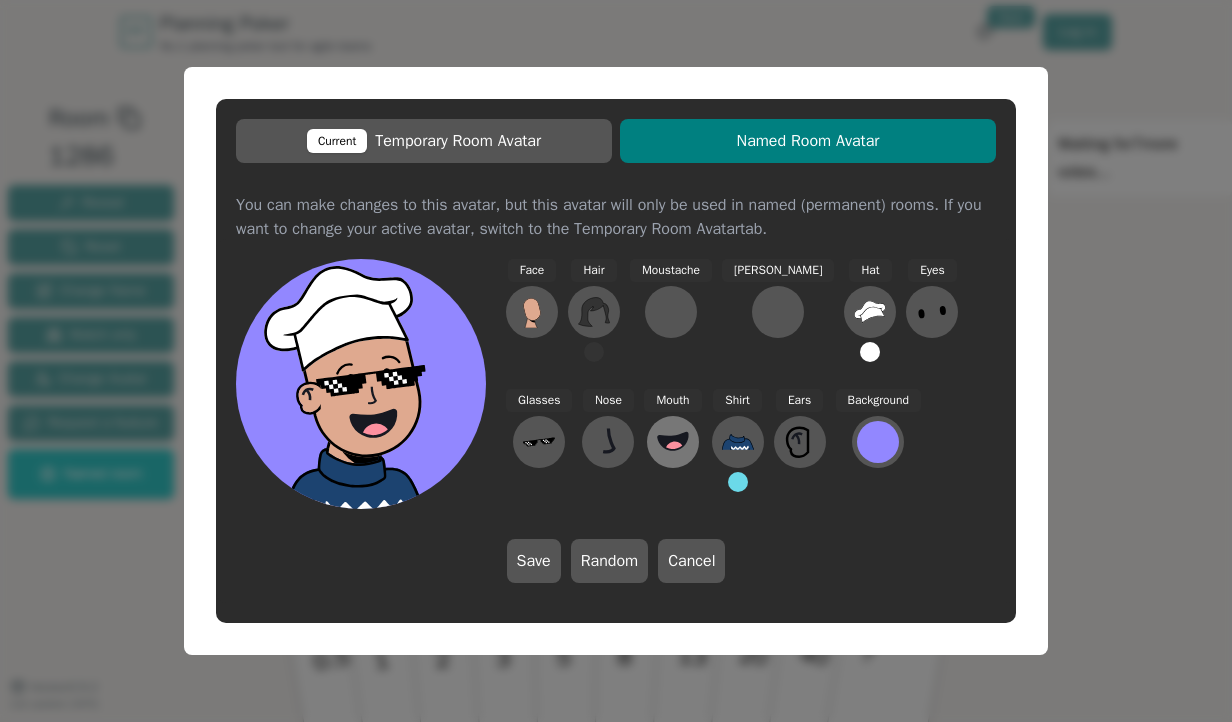 click 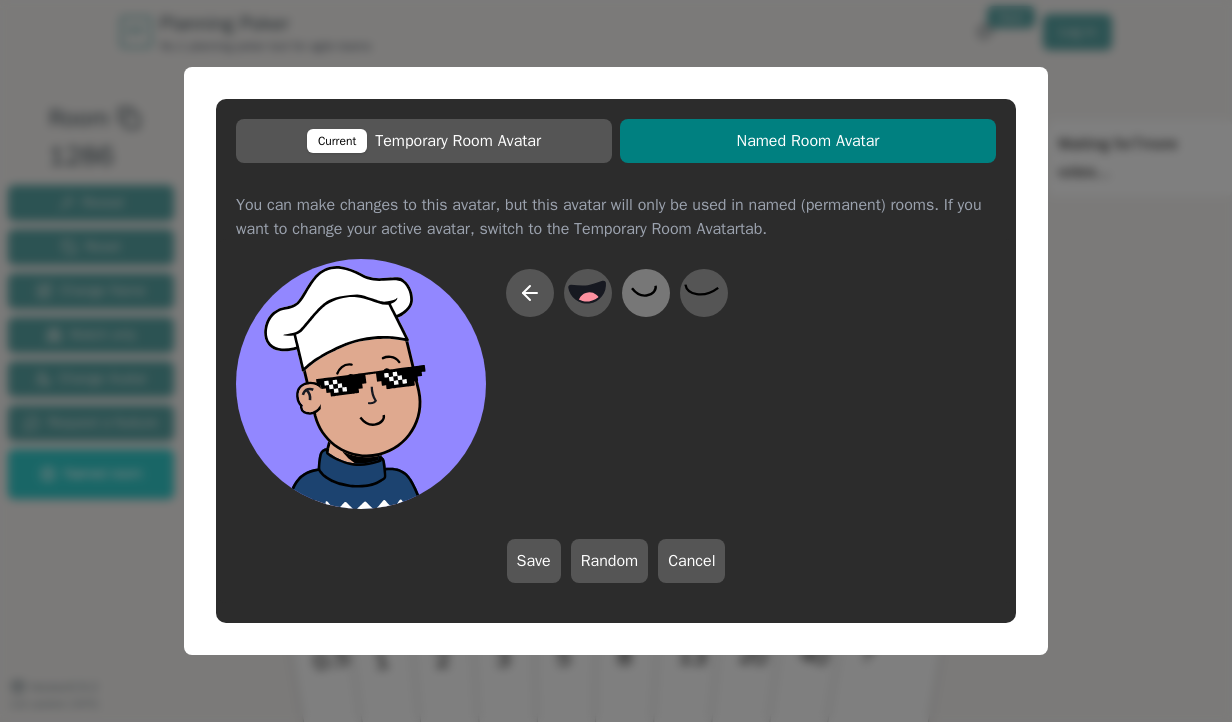 click 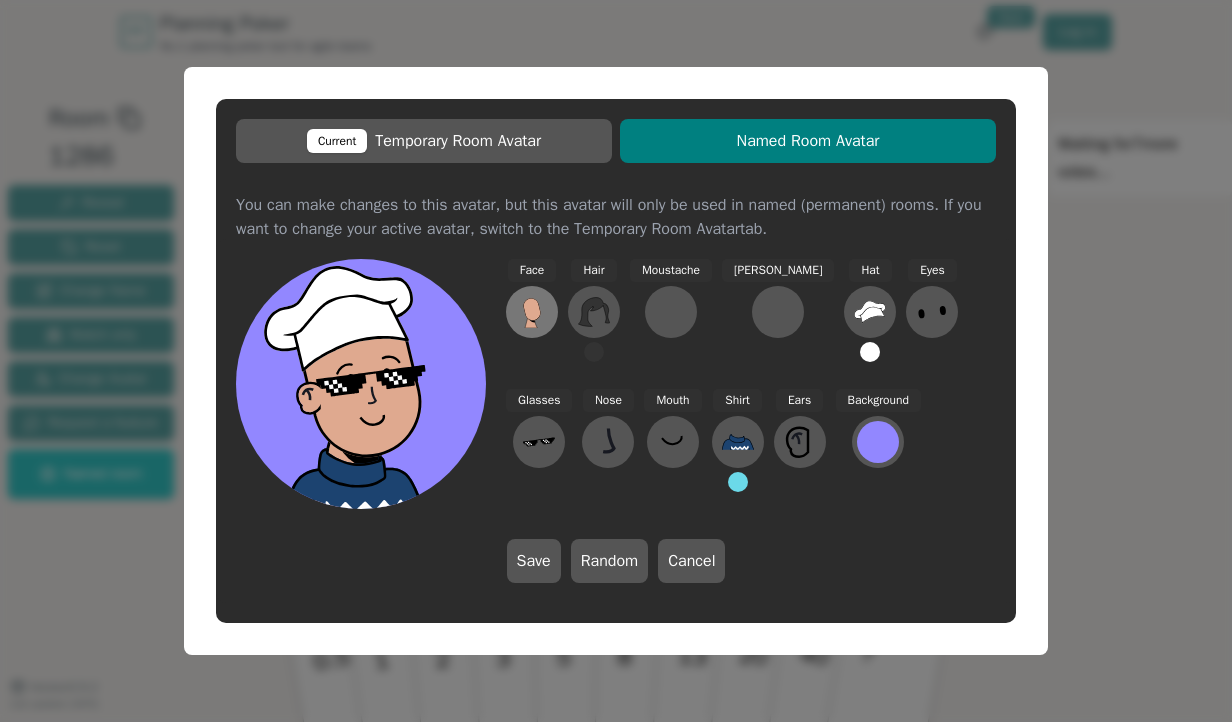 click 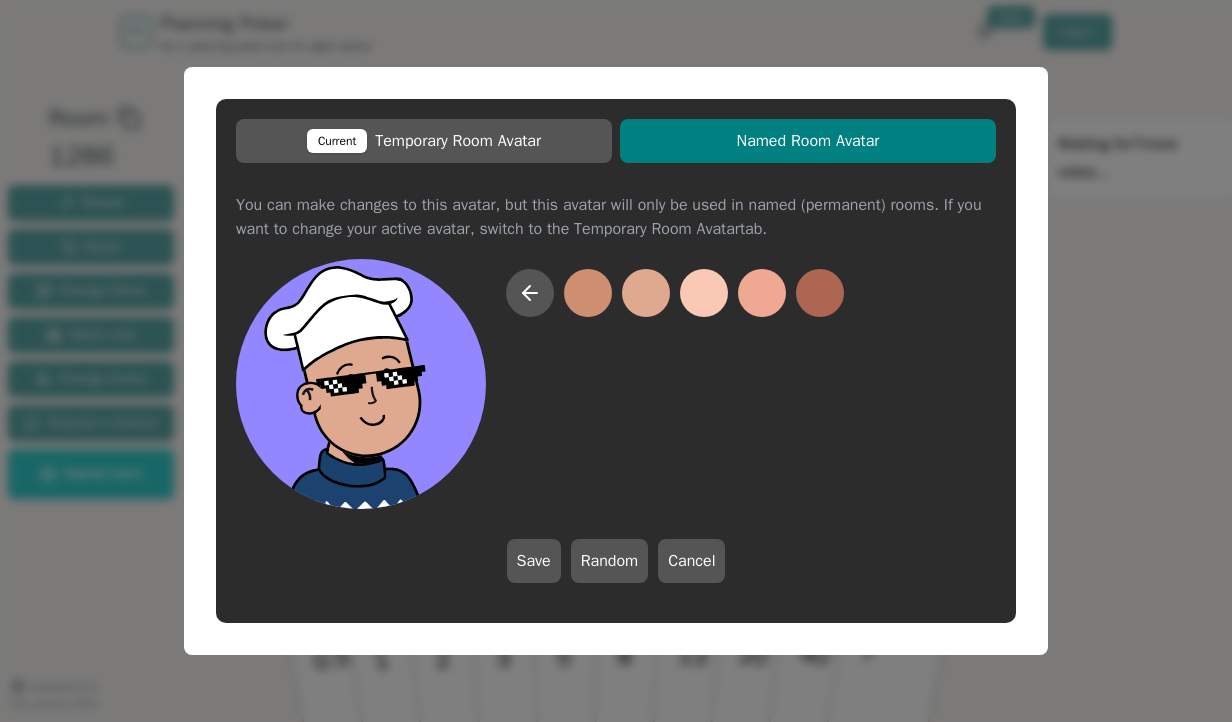 click at bounding box center (646, 293) 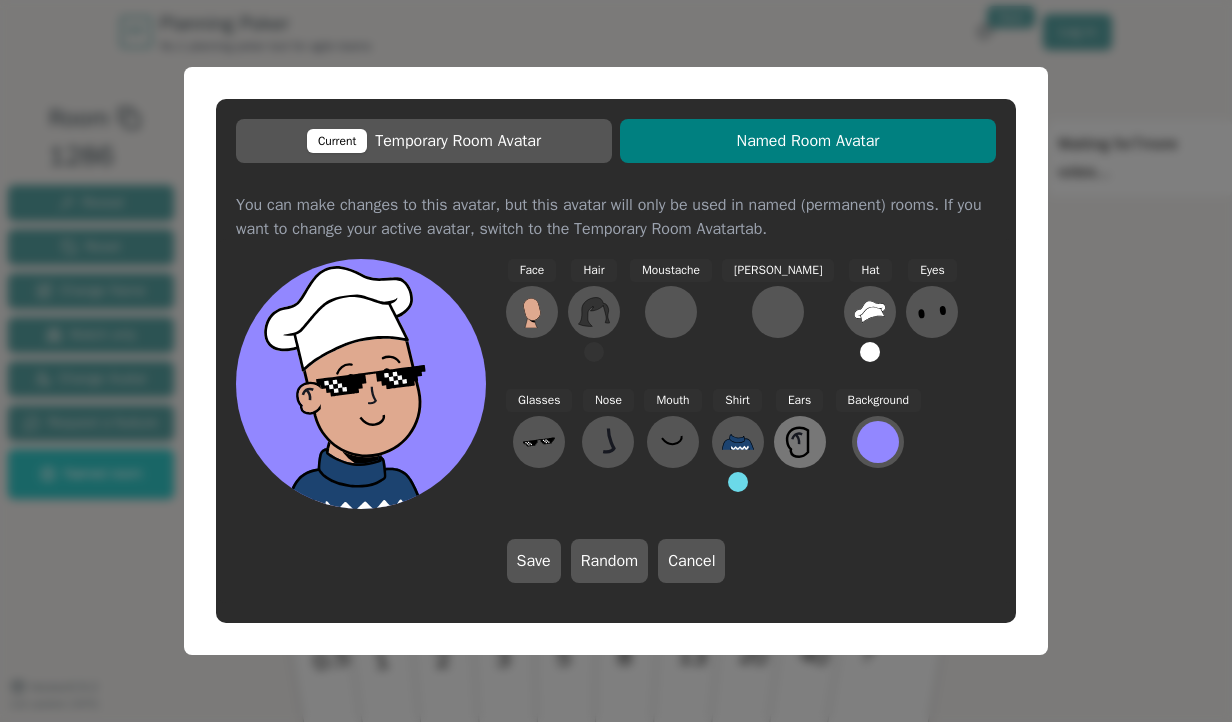 click 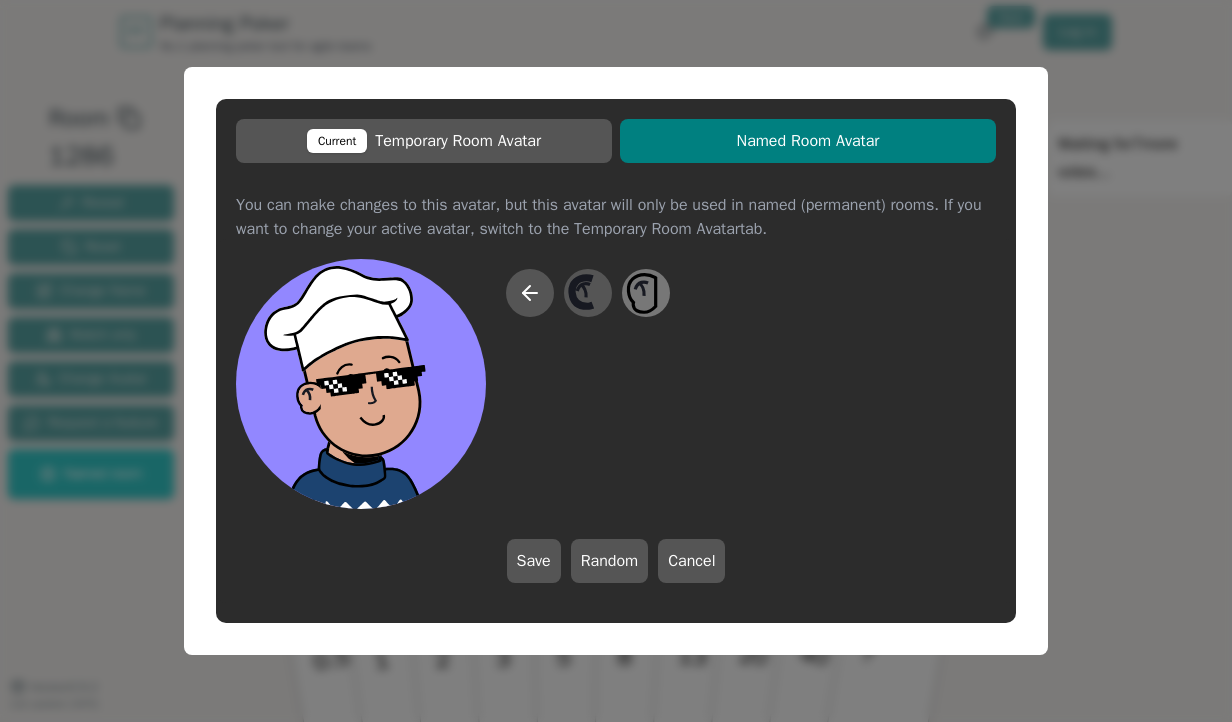 click 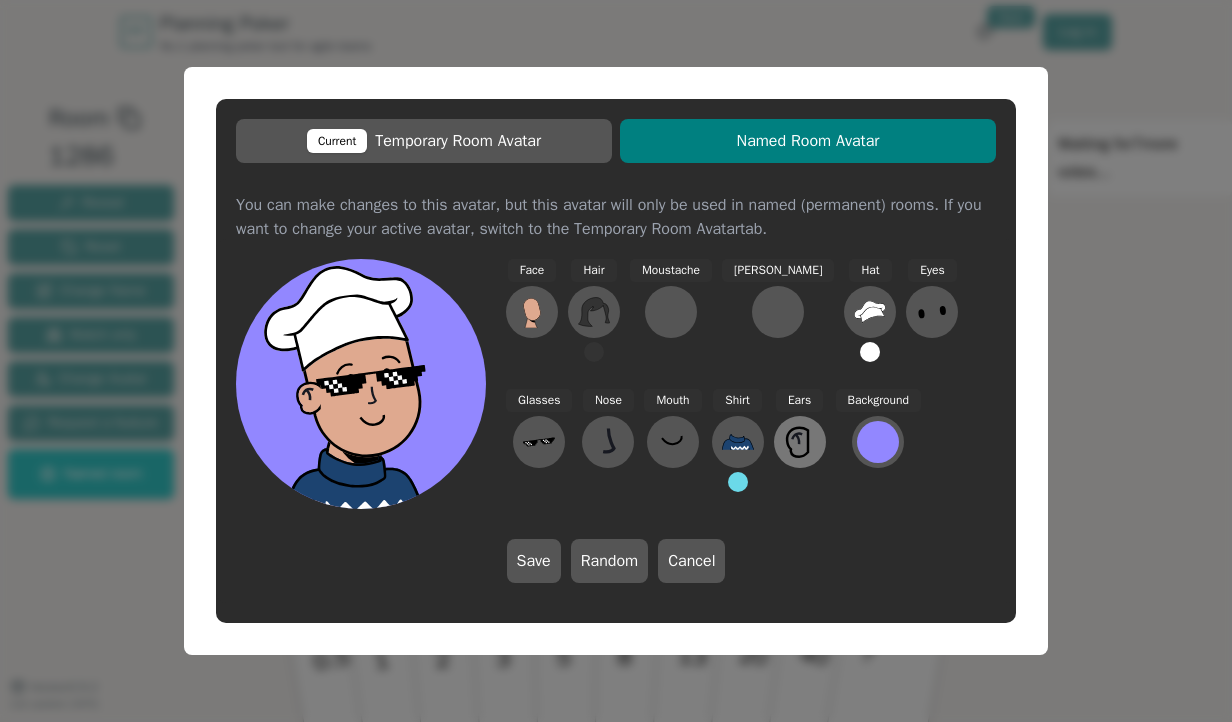 click 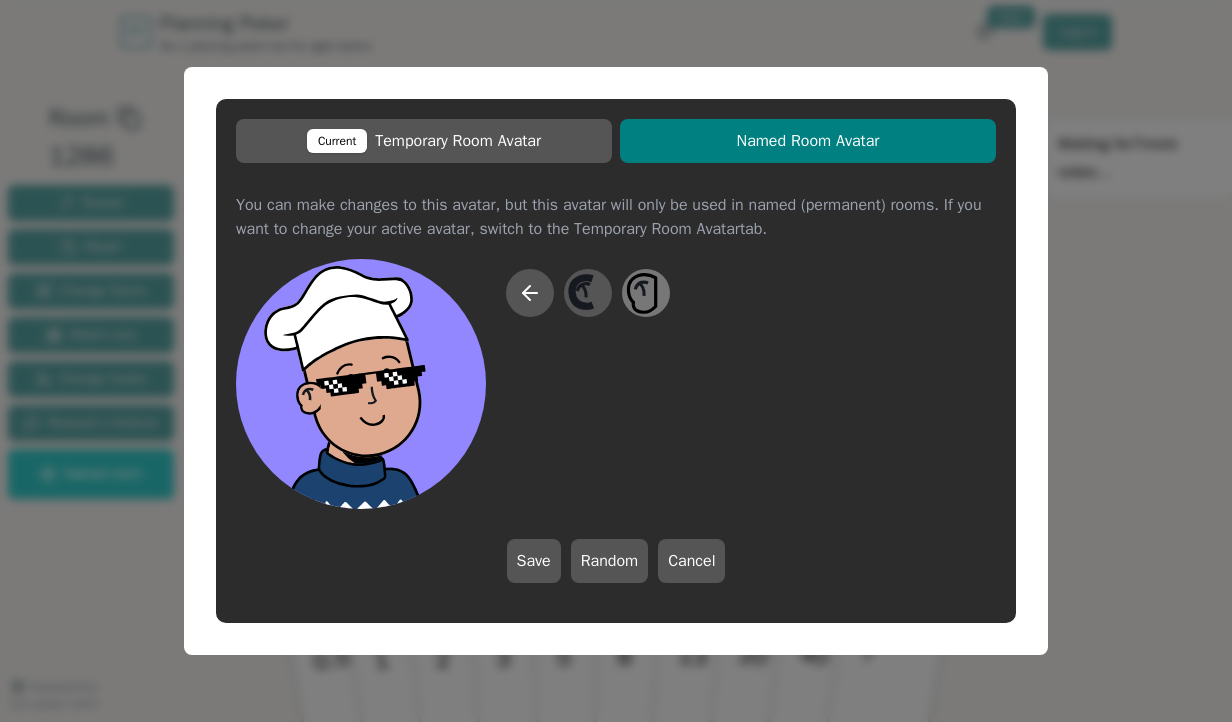click 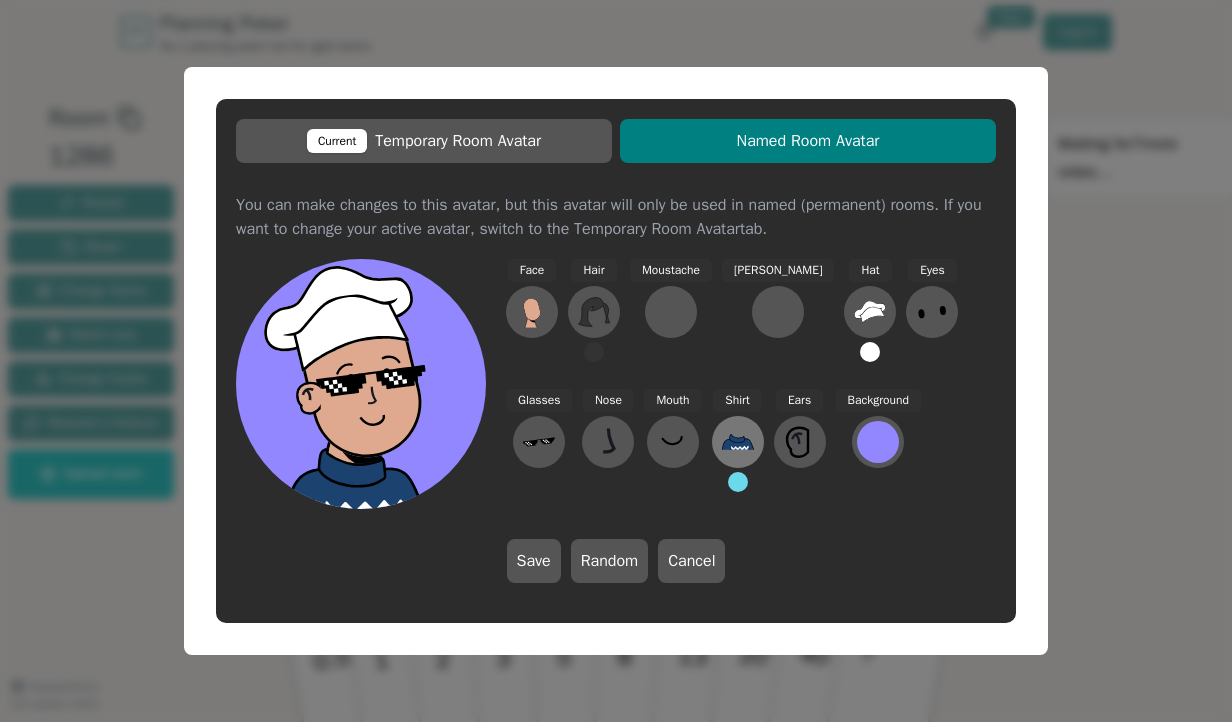 click 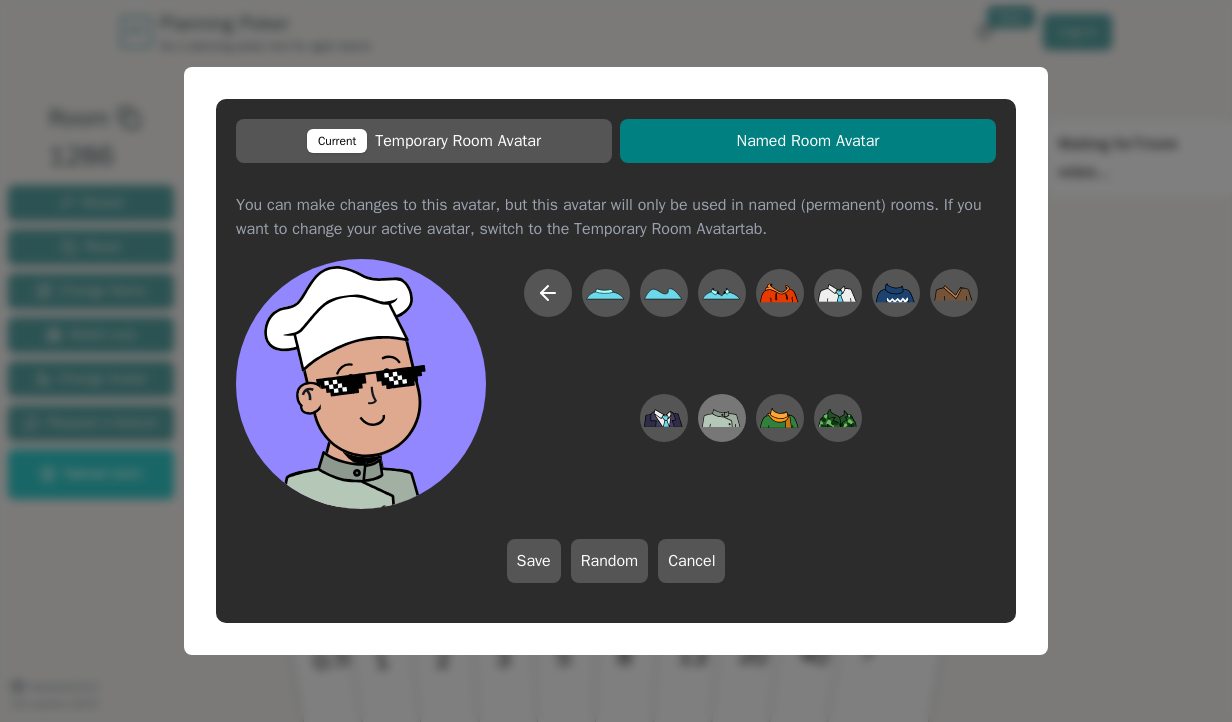 click 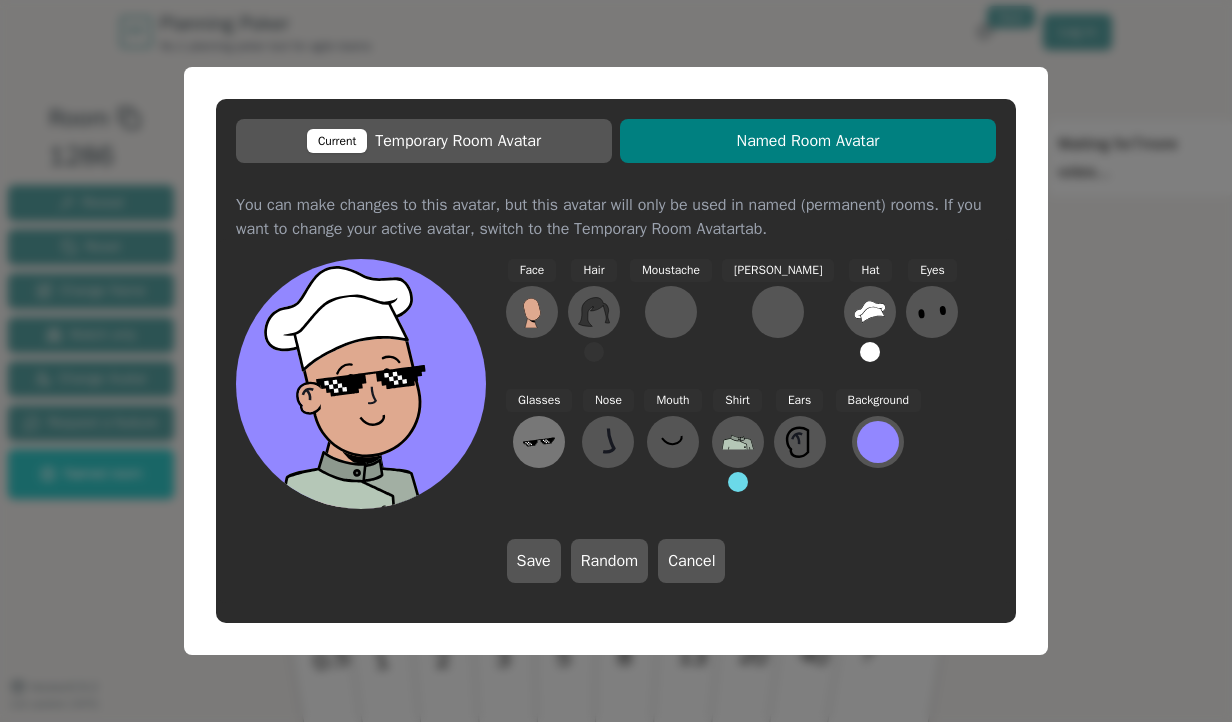 click 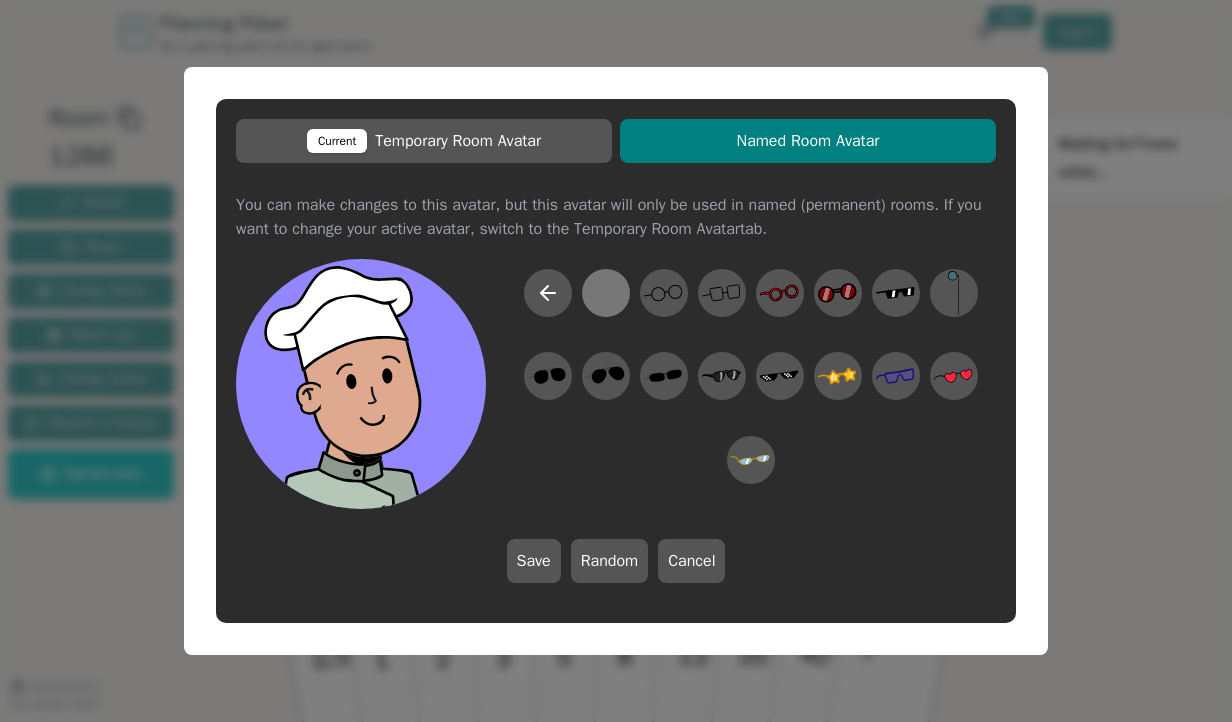 click at bounding box center (605, 293) 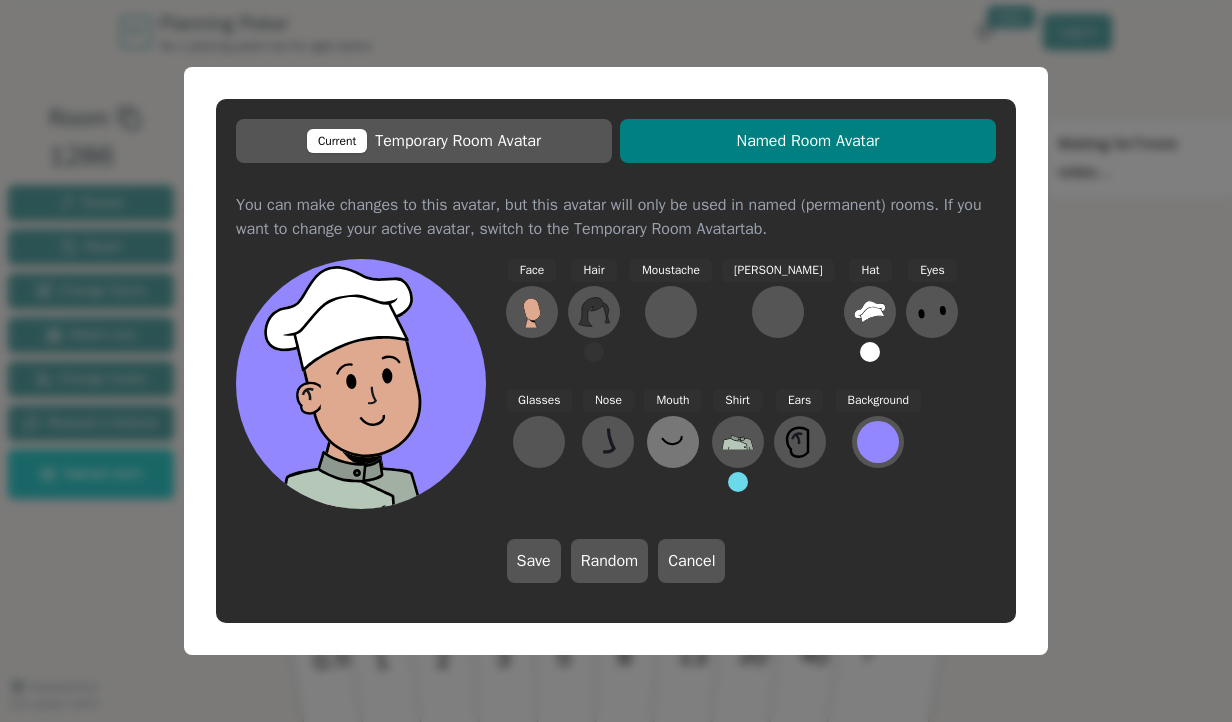 click 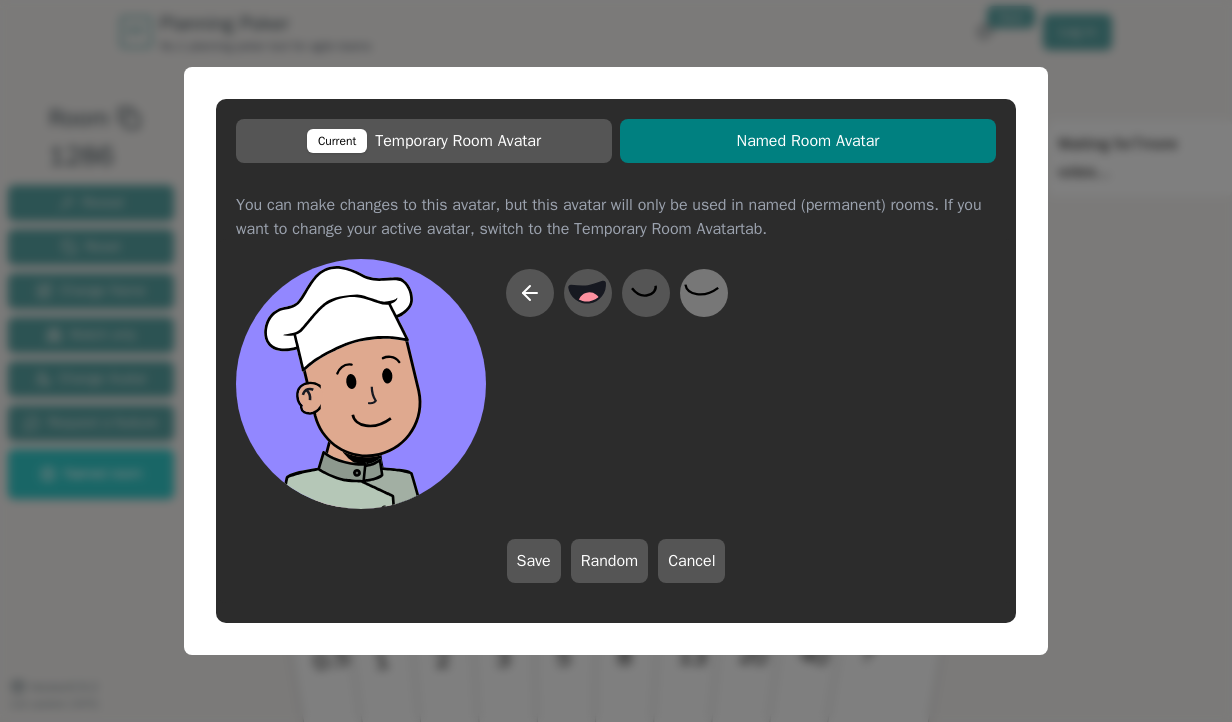 click 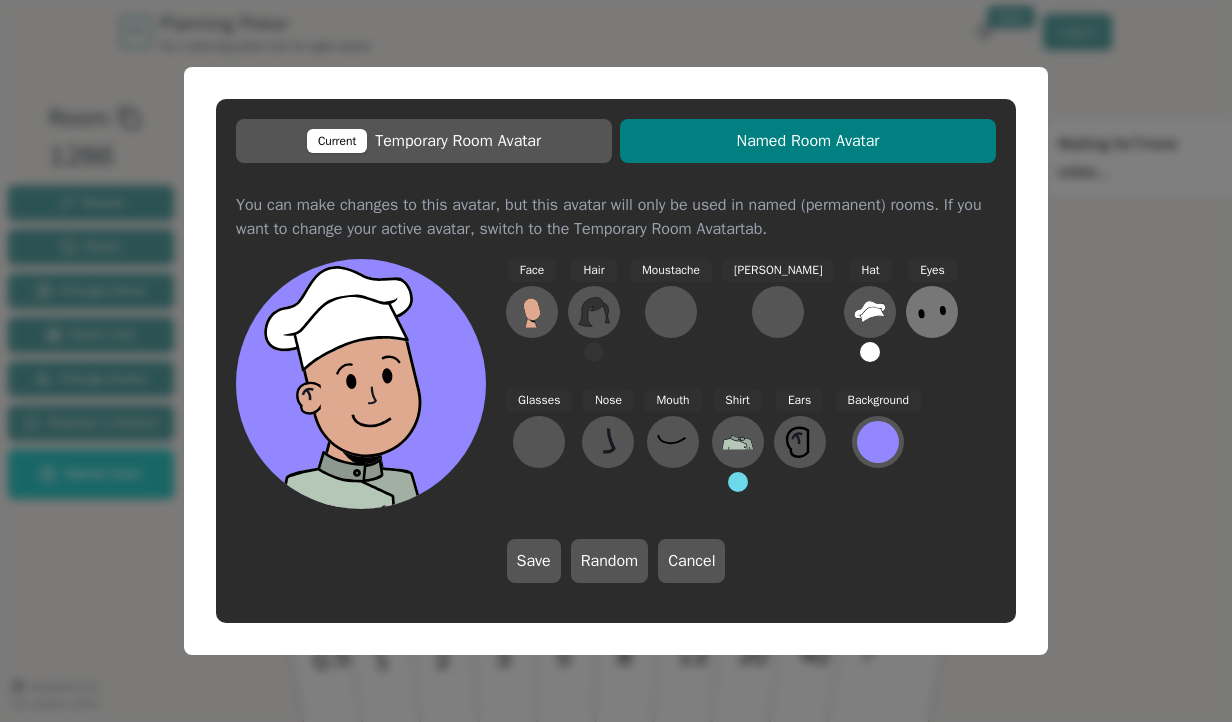click 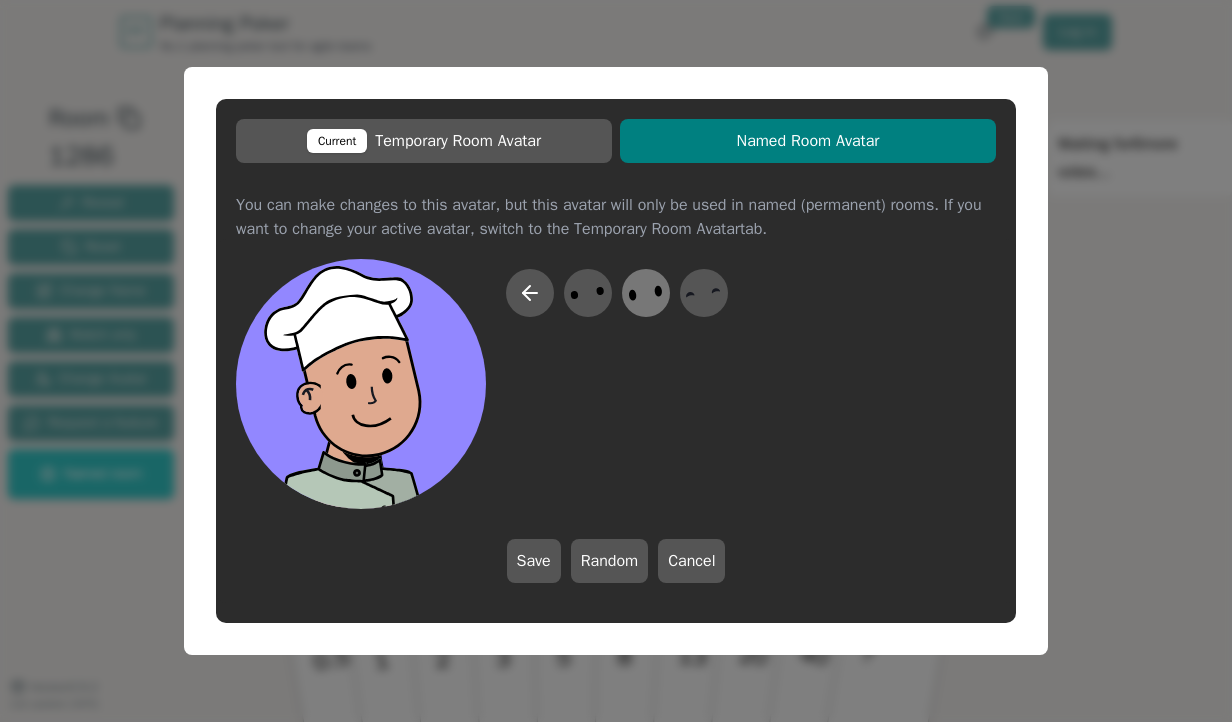click 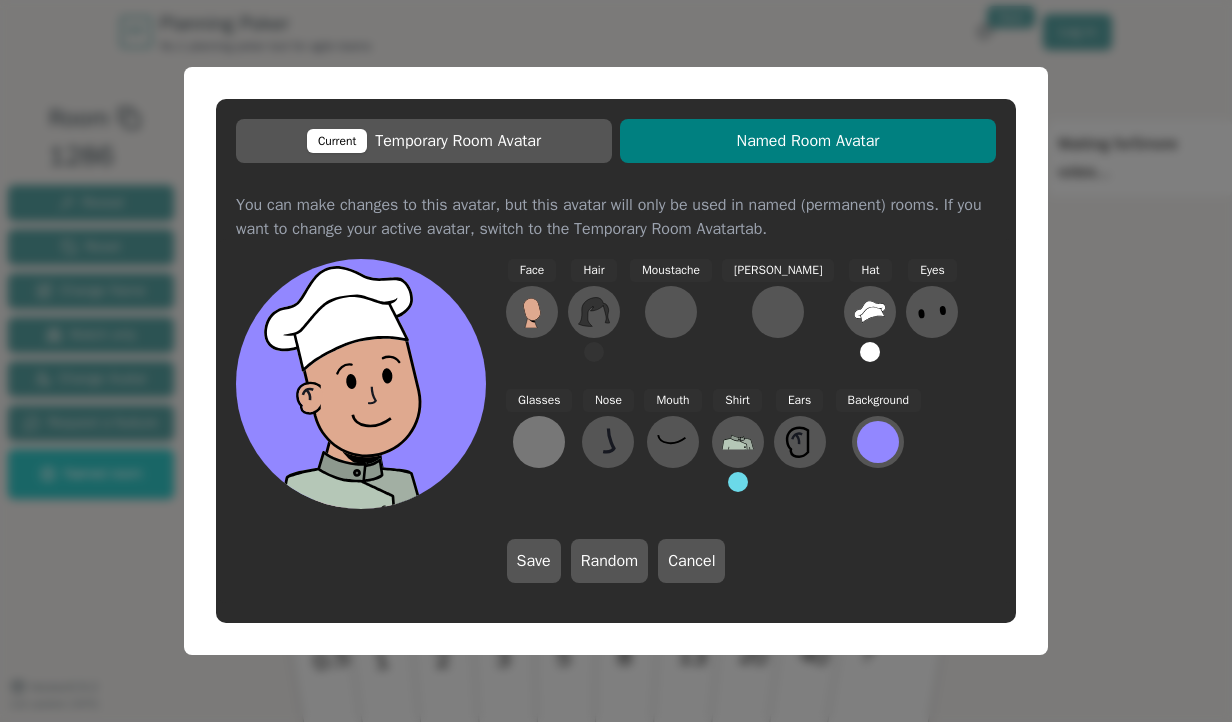 click at bounding box center (539, 442) 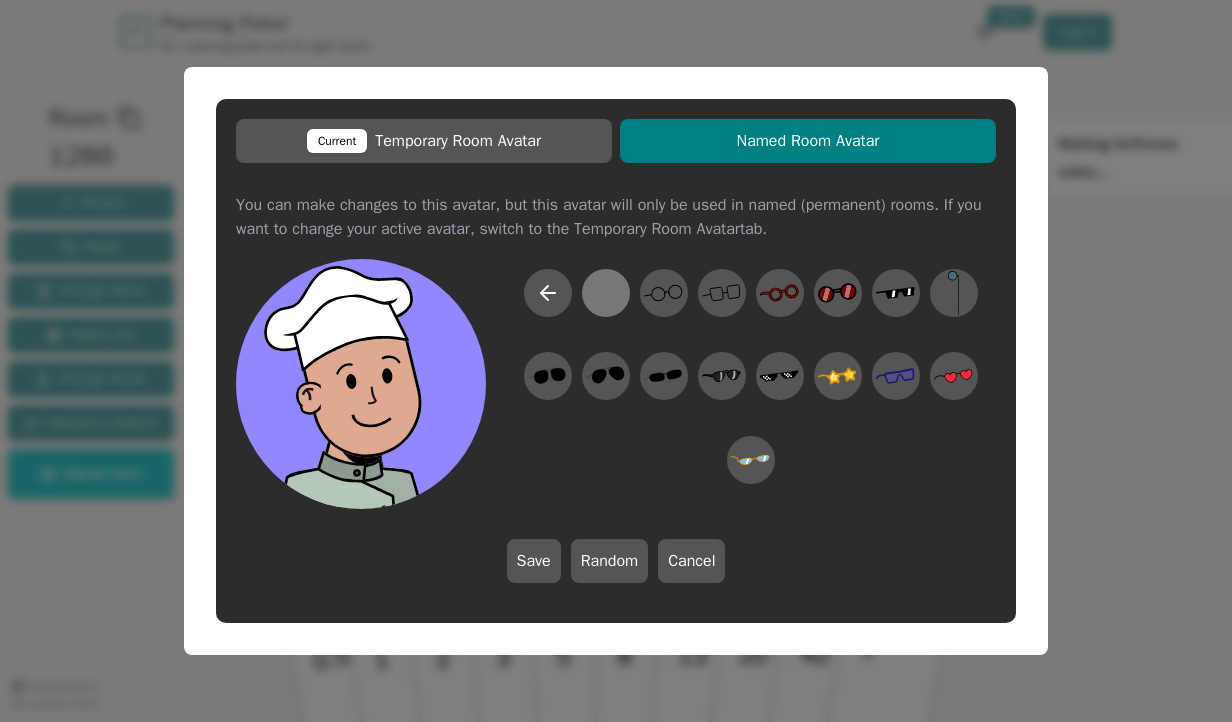 click at bounding box center [605, 293] 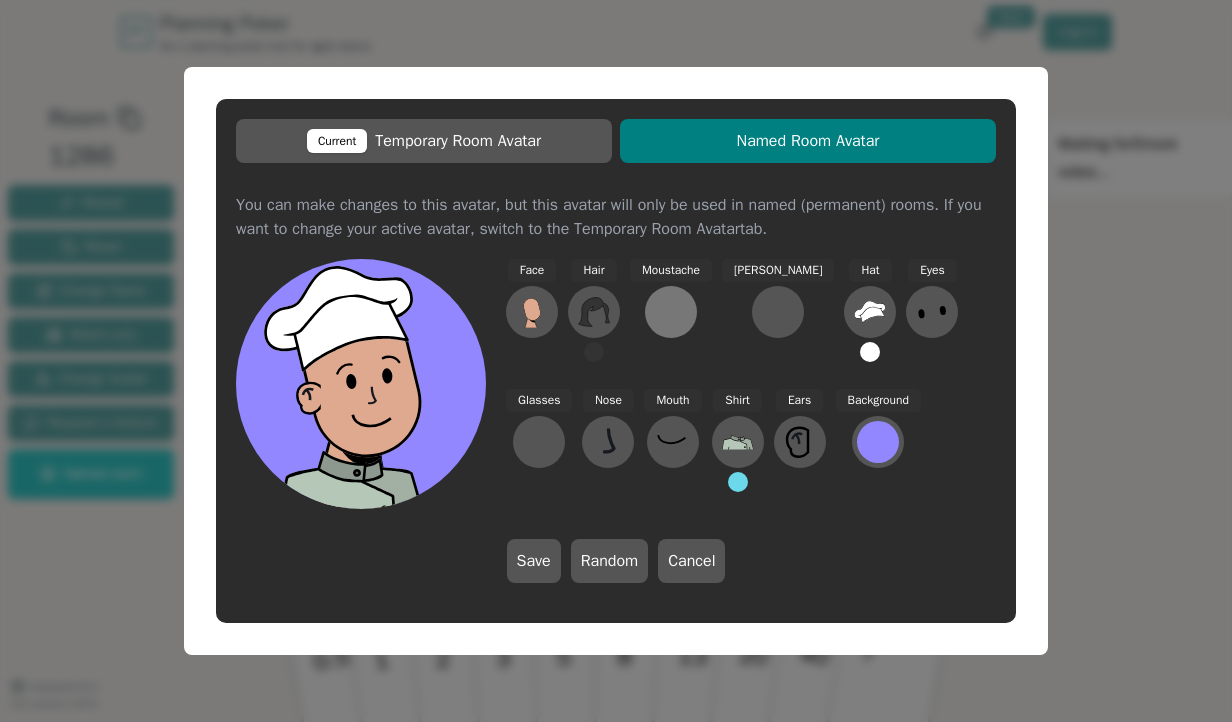 click at bounding box center (671, 312) 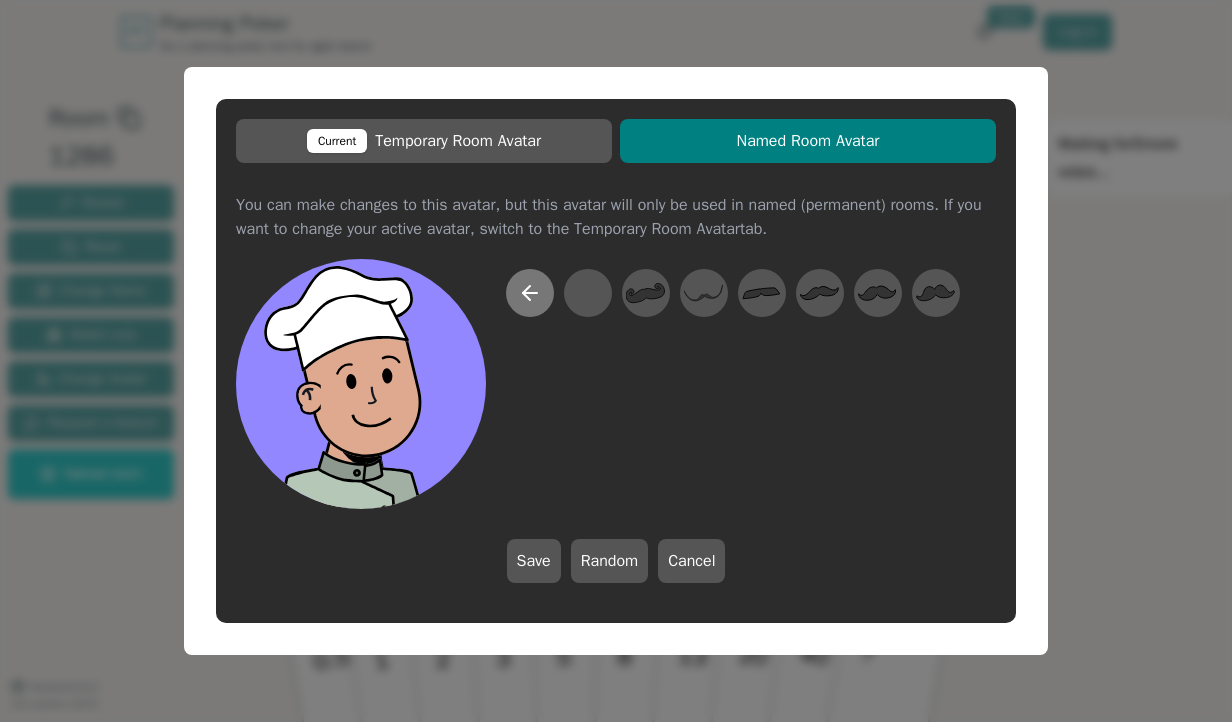 click 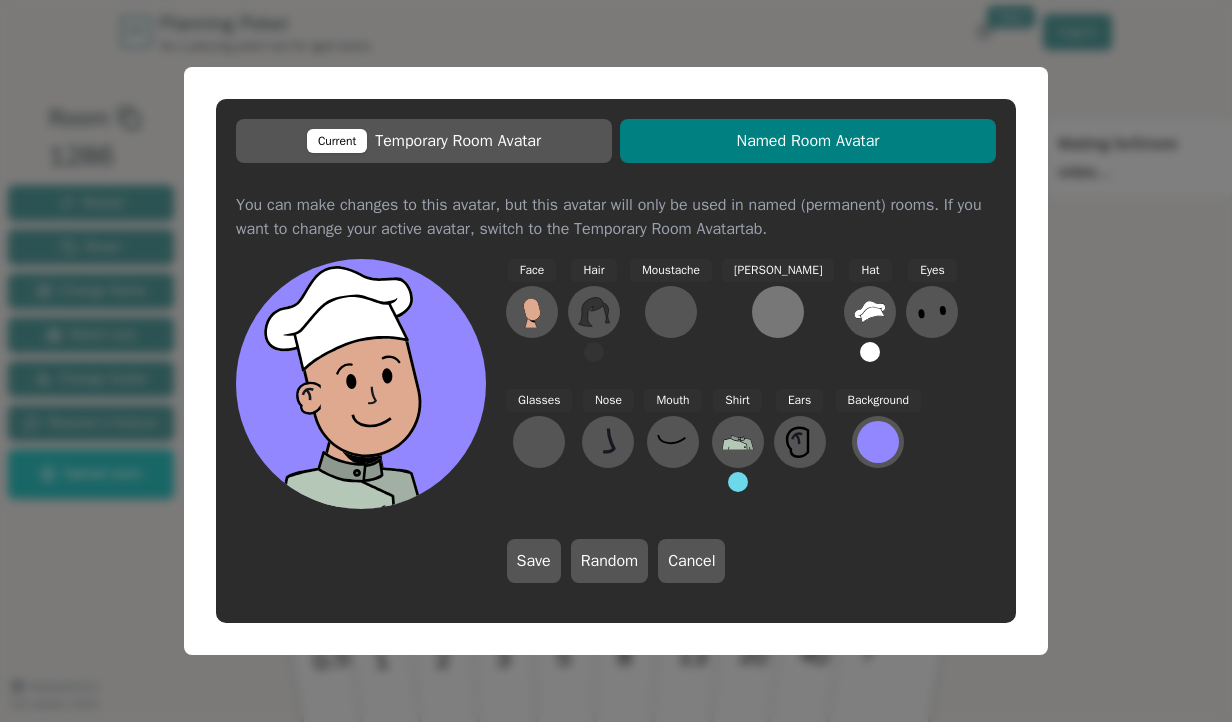 click at bounding box center [778, 312] 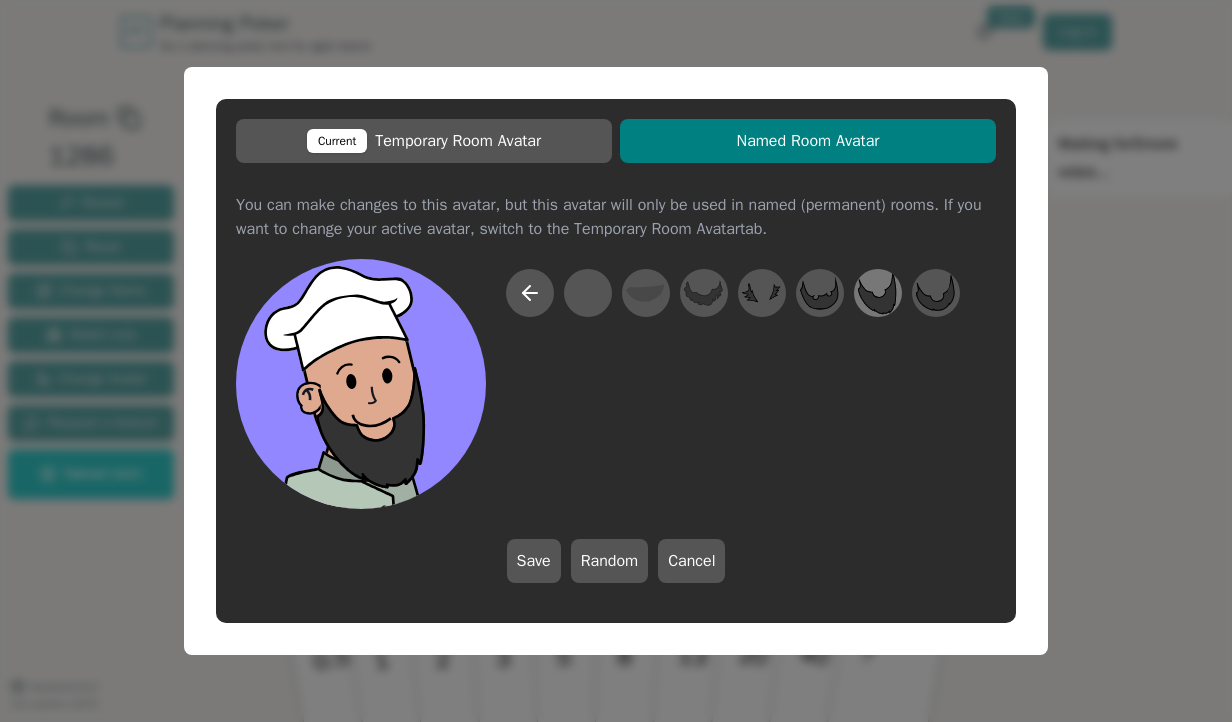 click 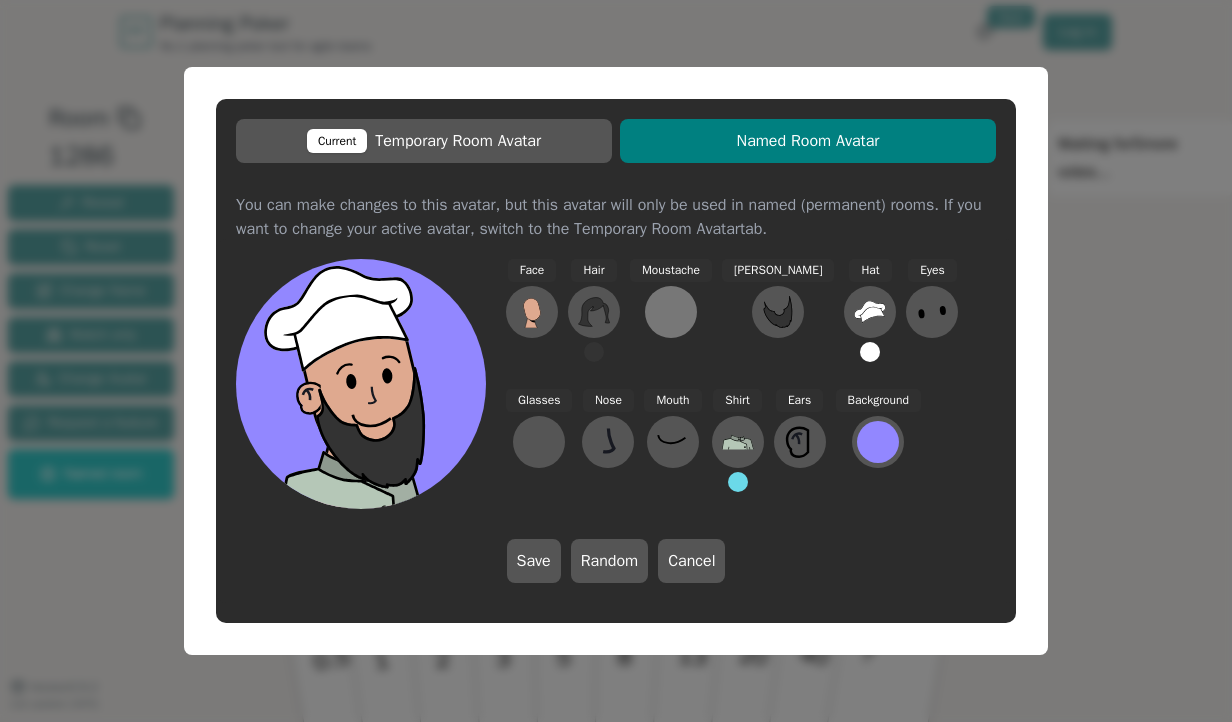 click at bounding box center [671, 312] 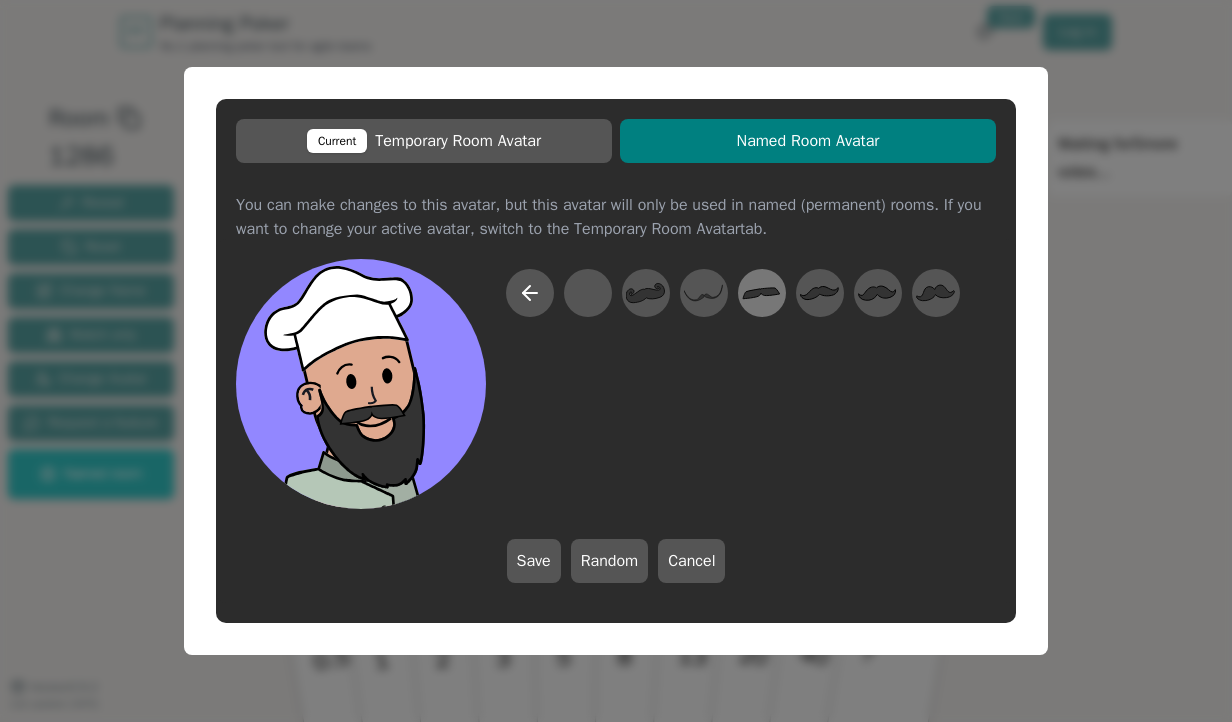 click 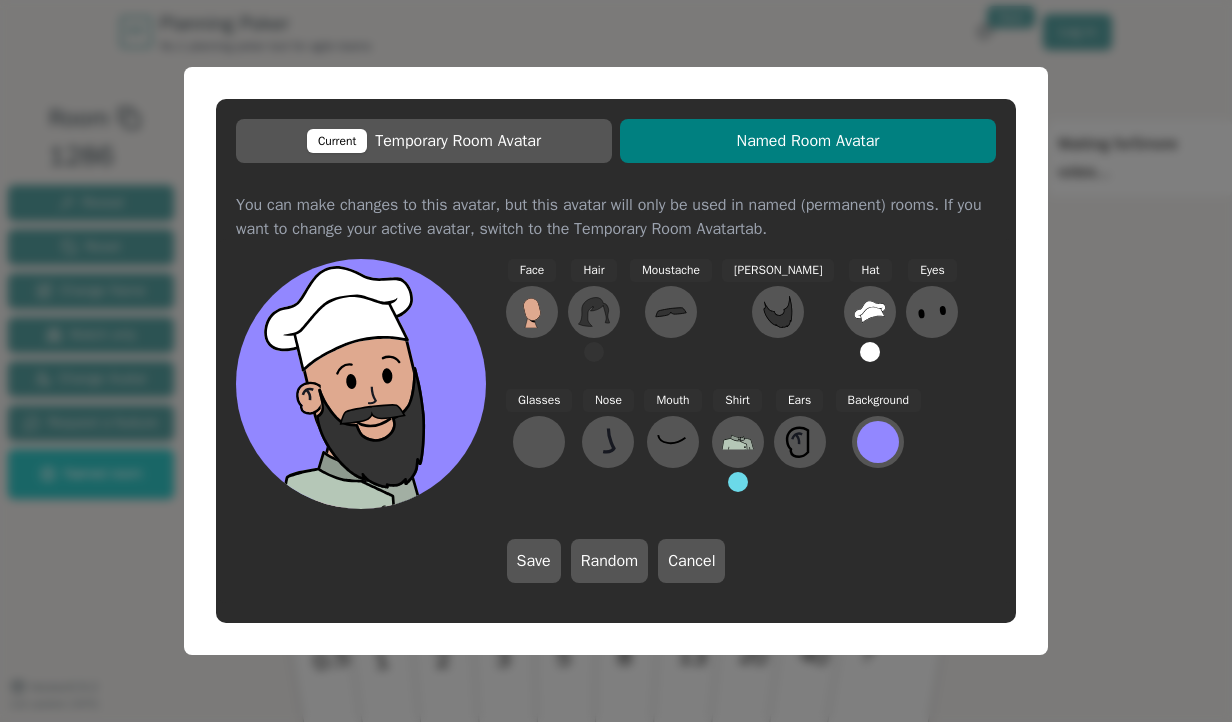 click at bounding box center [778, 312] 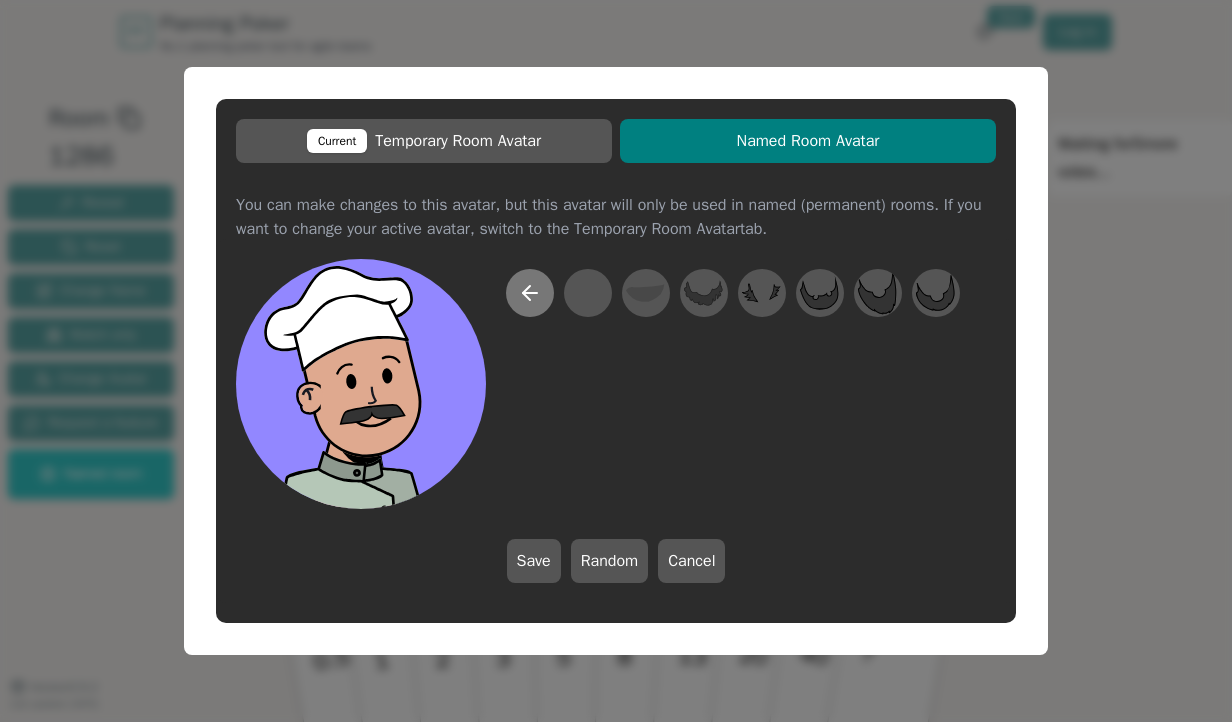 click 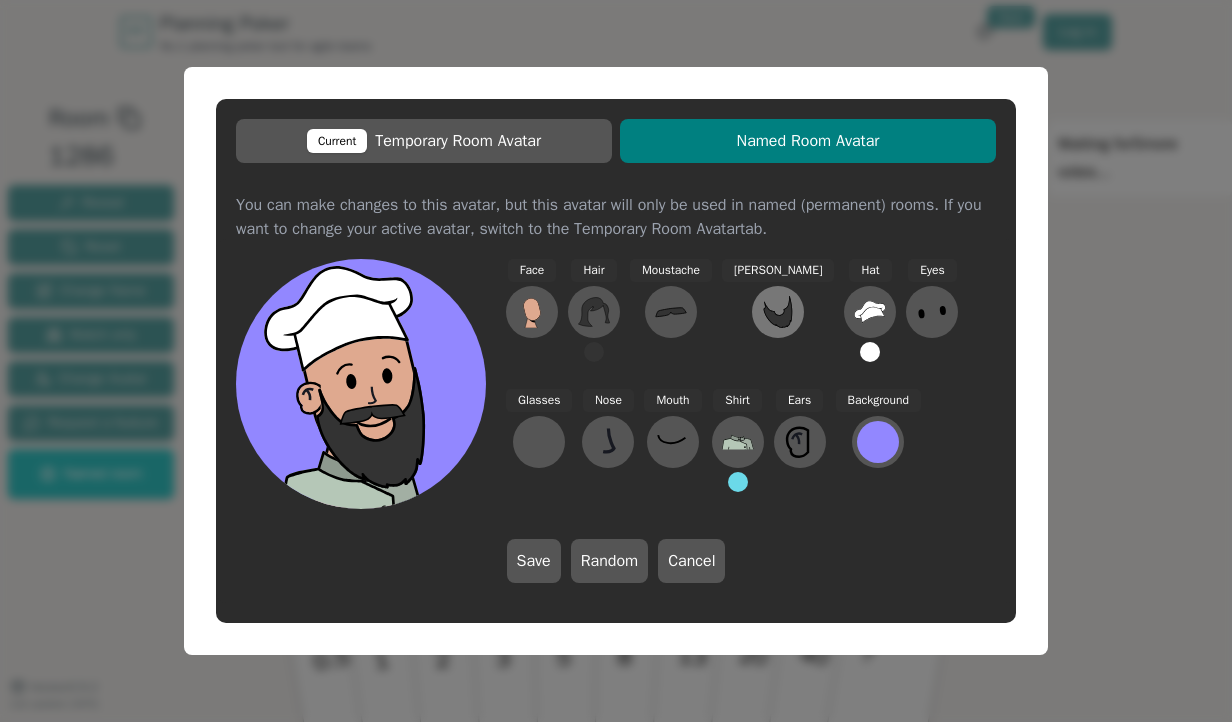 click 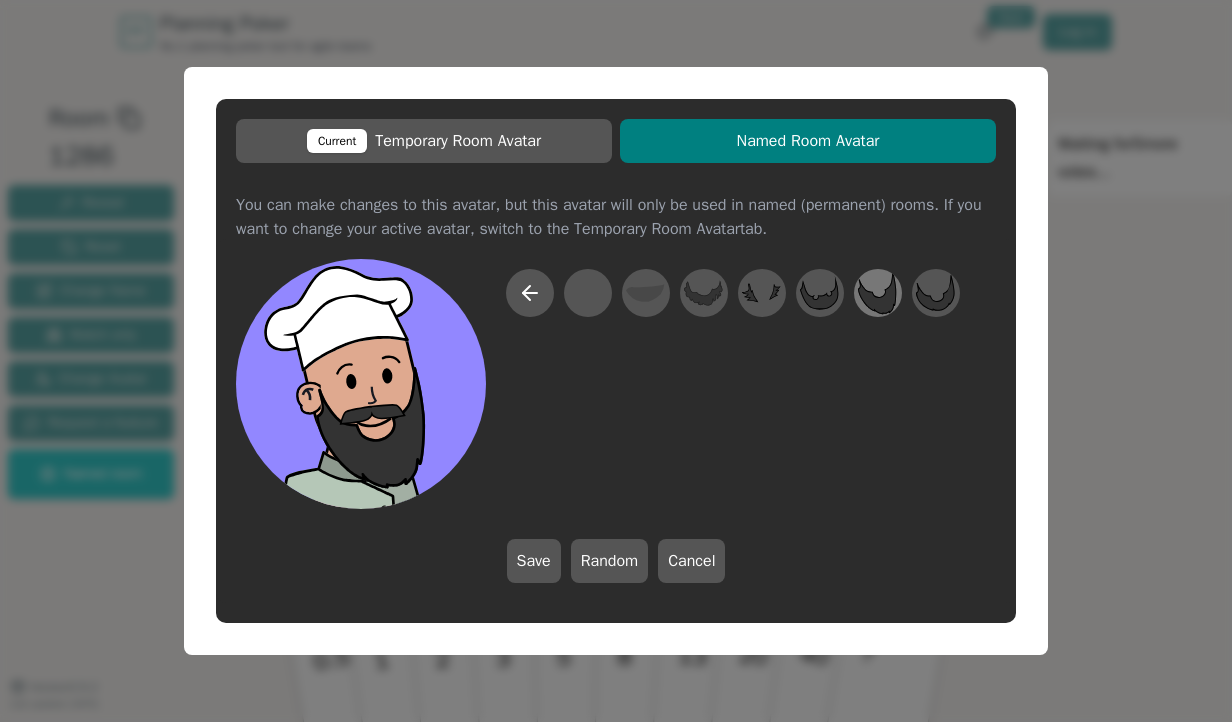 click at bounding box center [878, 293] 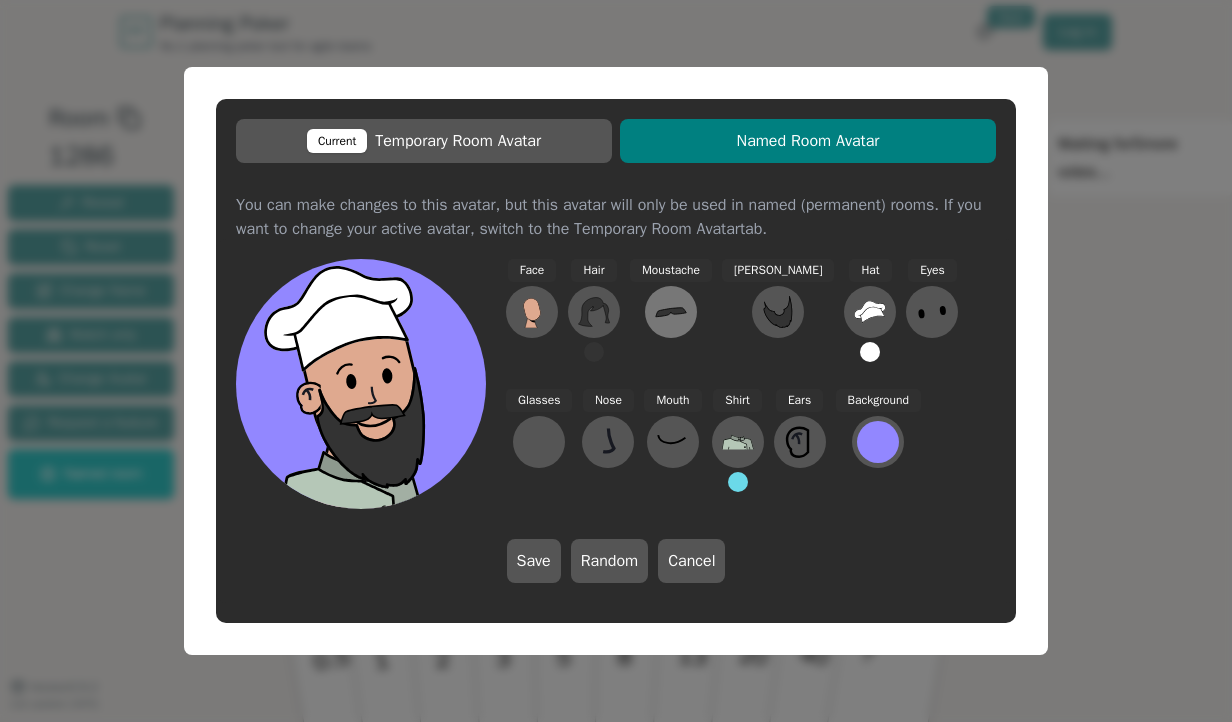 click 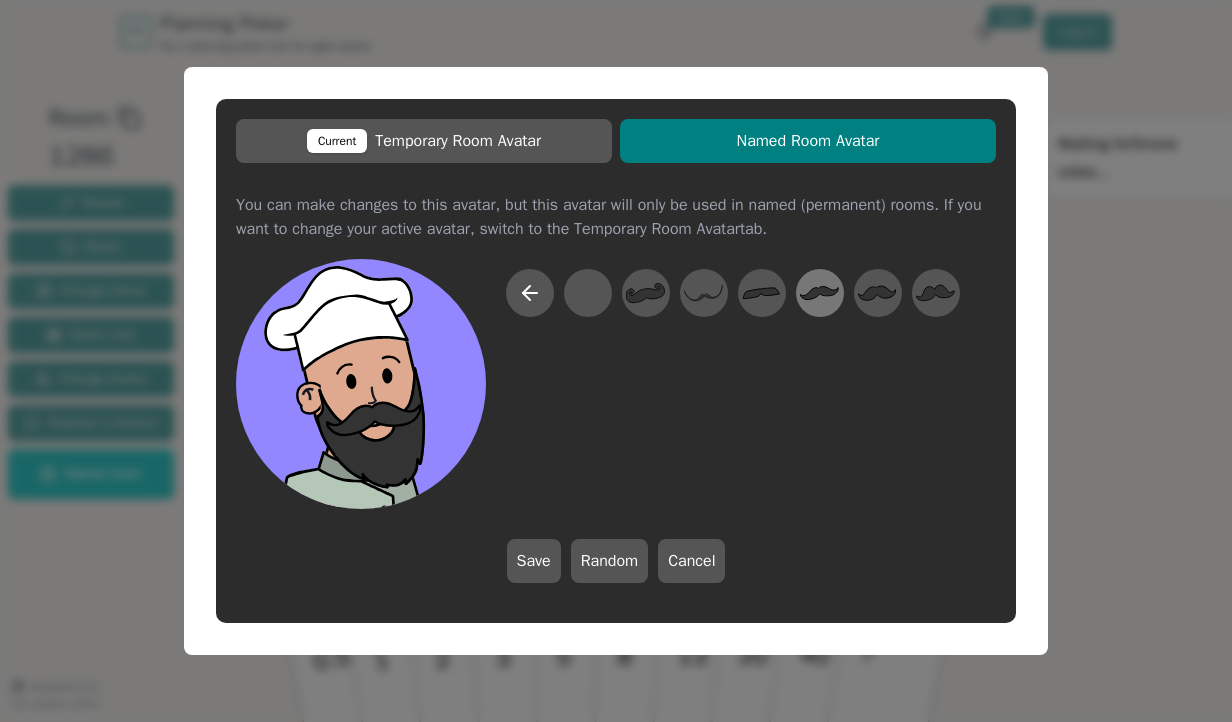 click 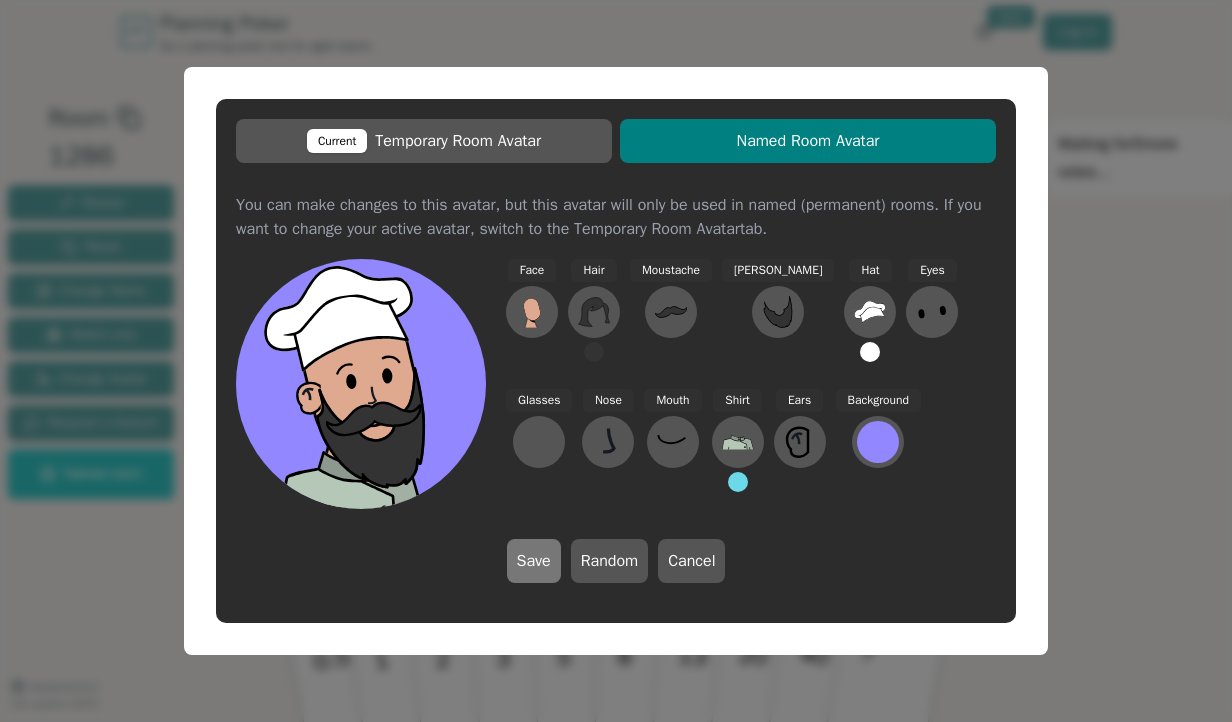 click on "Save" at bounding box center (534, 561) 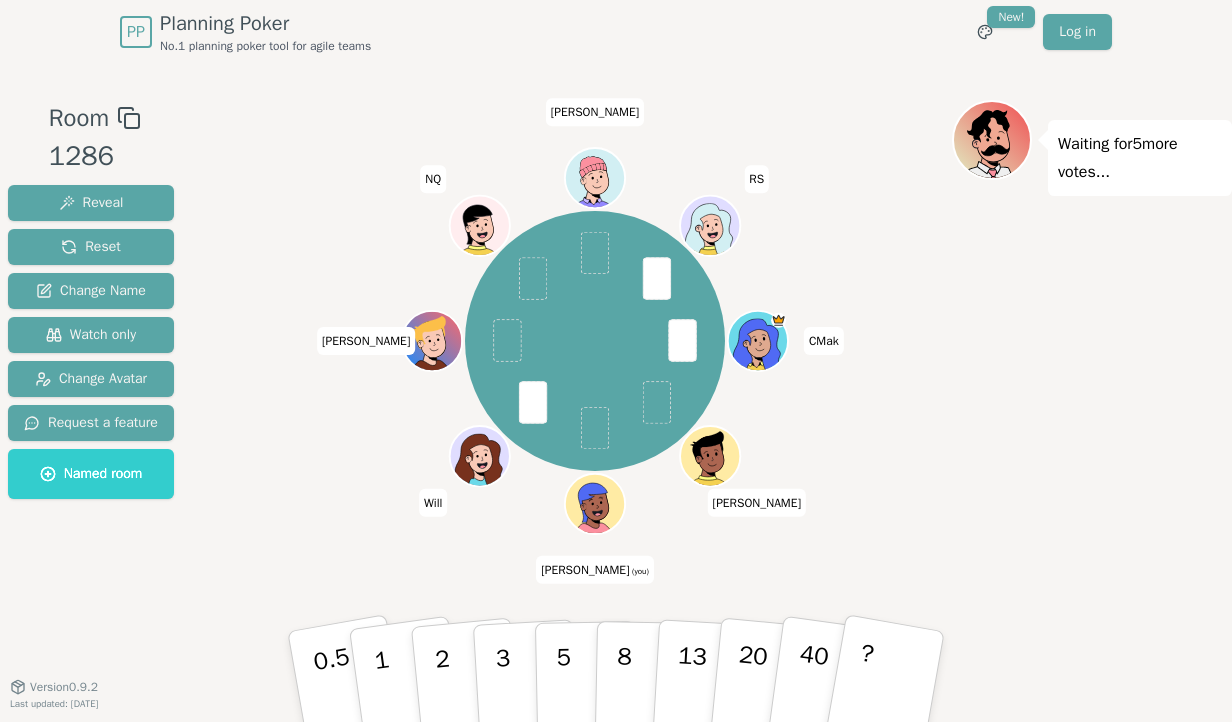 click 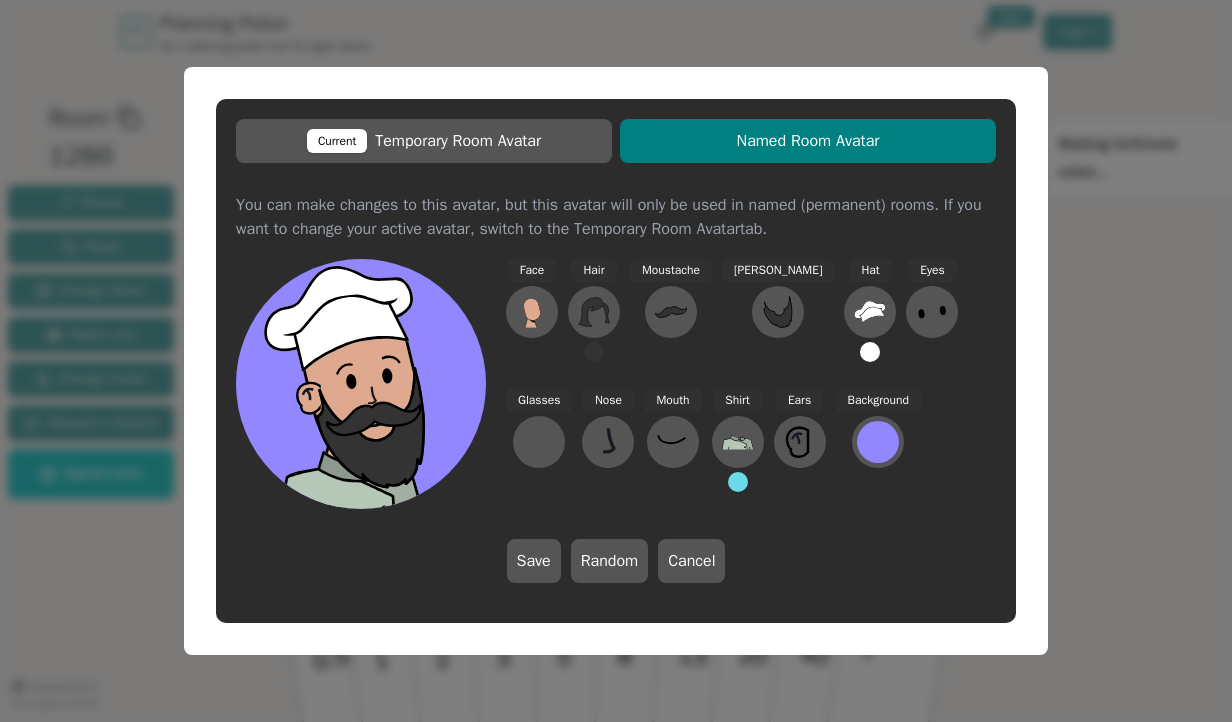 click on "Named Room Avatar" at bounding box center (808, 141) 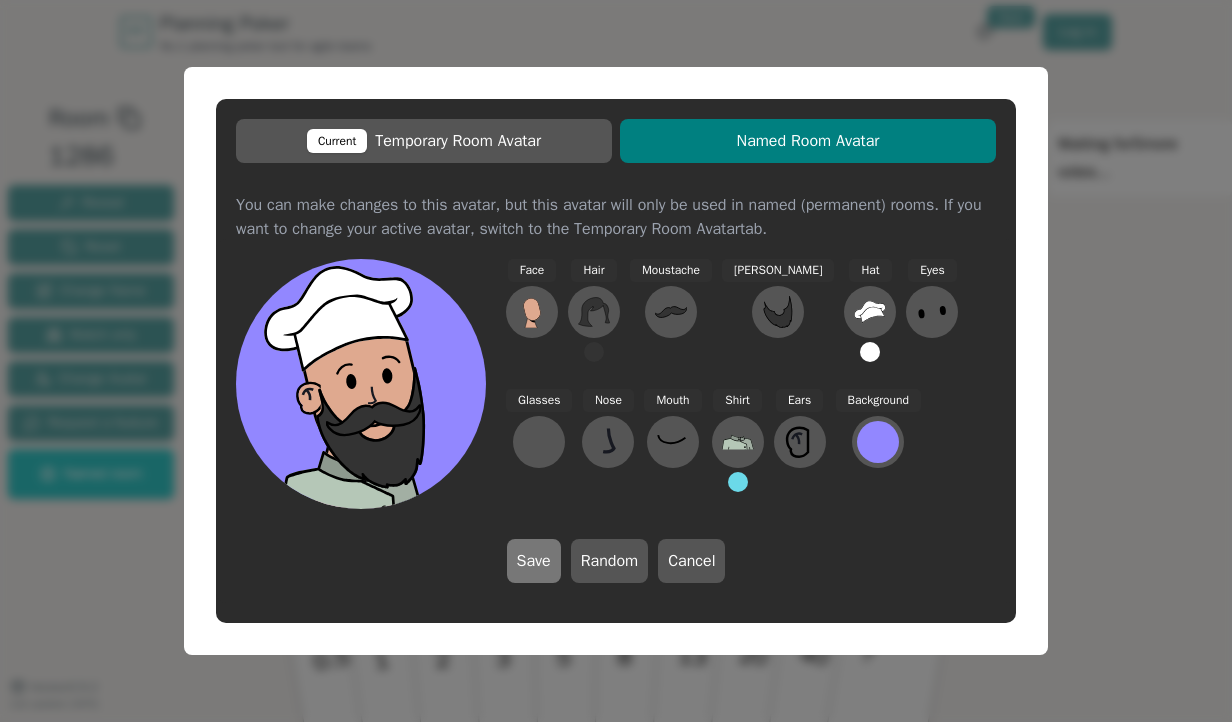 click on "Save" at bounding box center (534, 561) 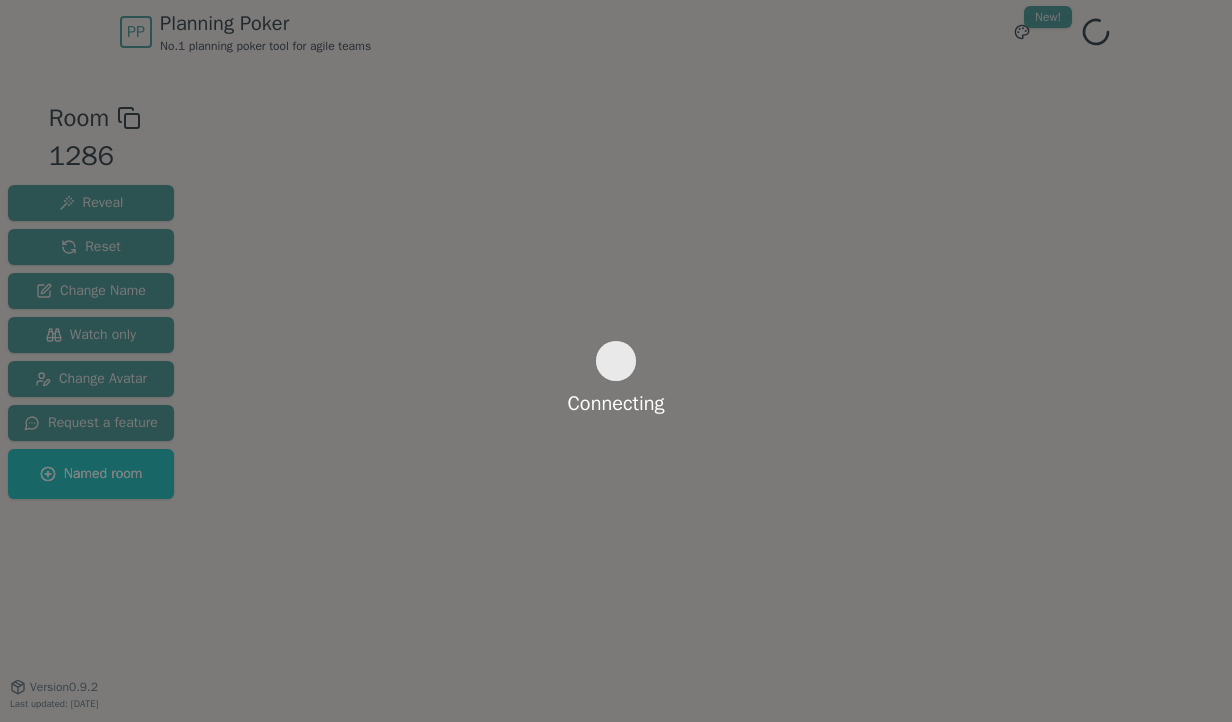 scroll, scrollTop: 0, scrollLeft: 0, axis: both 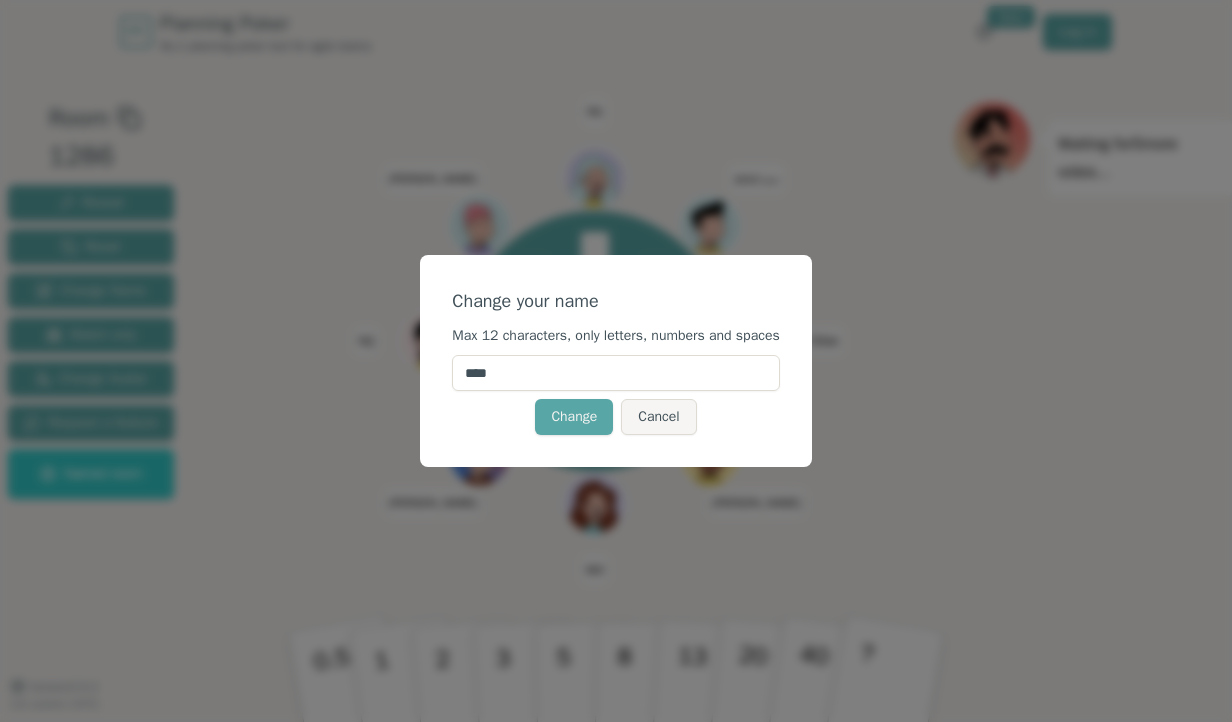 click on "****" at bounding box center (615, 373) 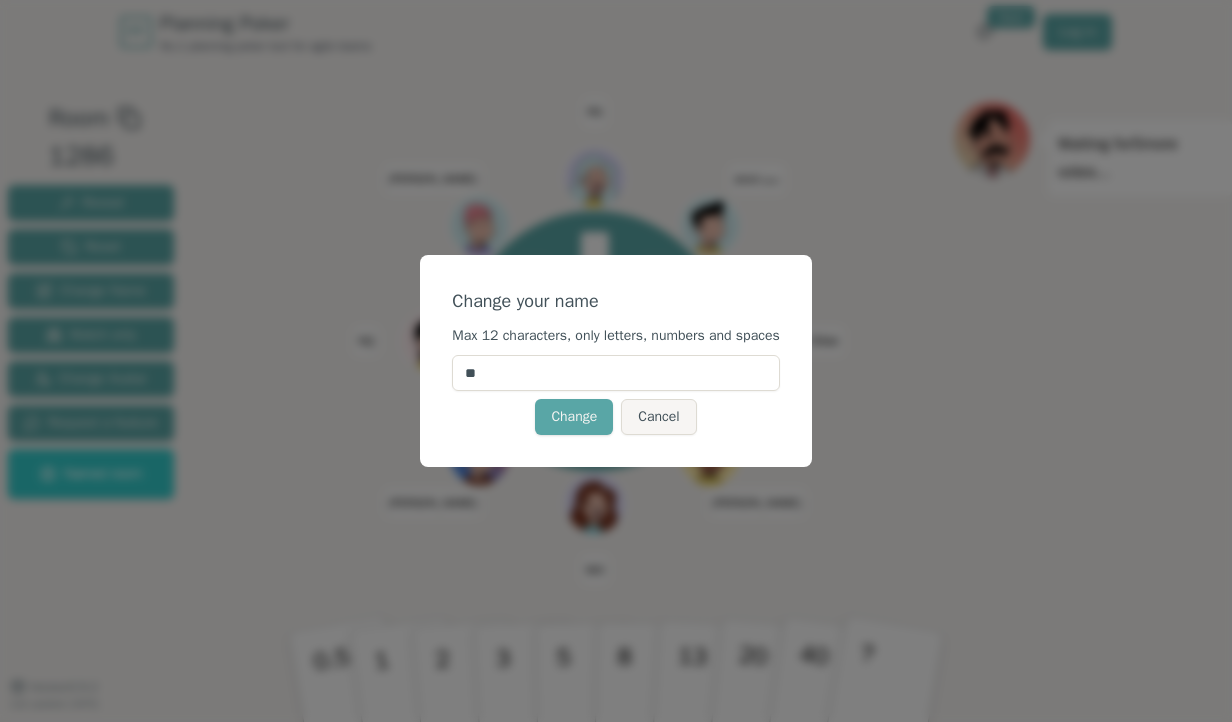 type on "*" 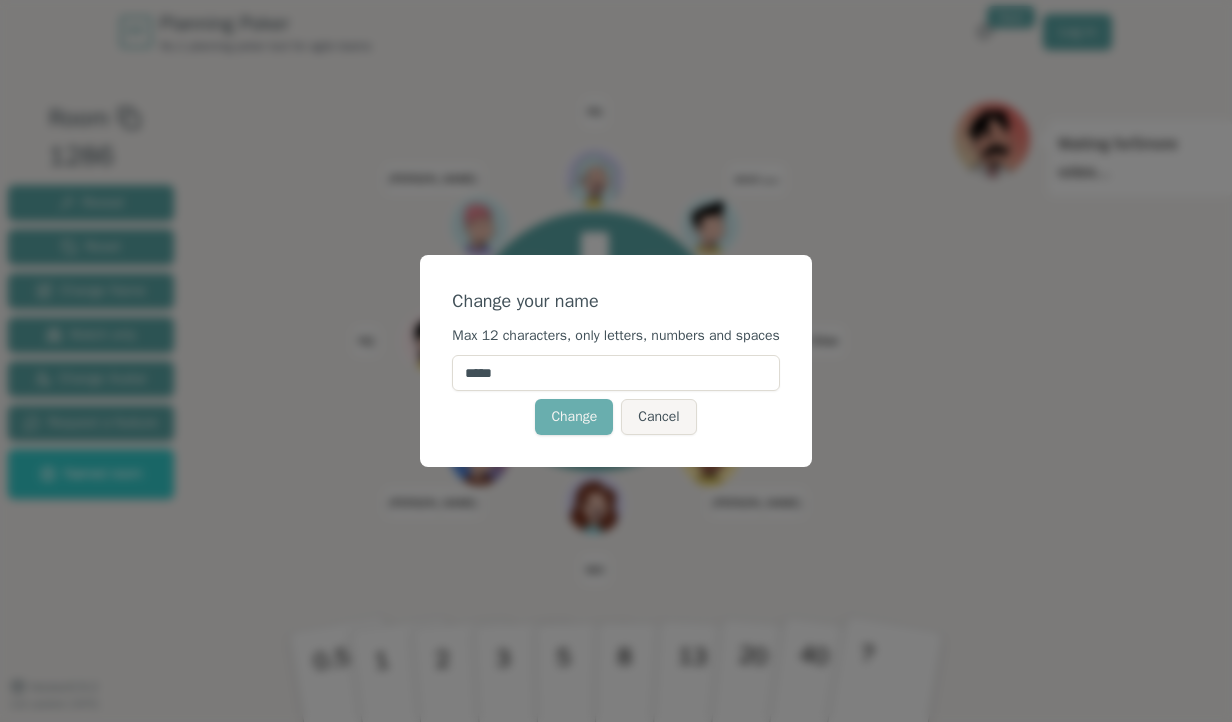 type on "*****" 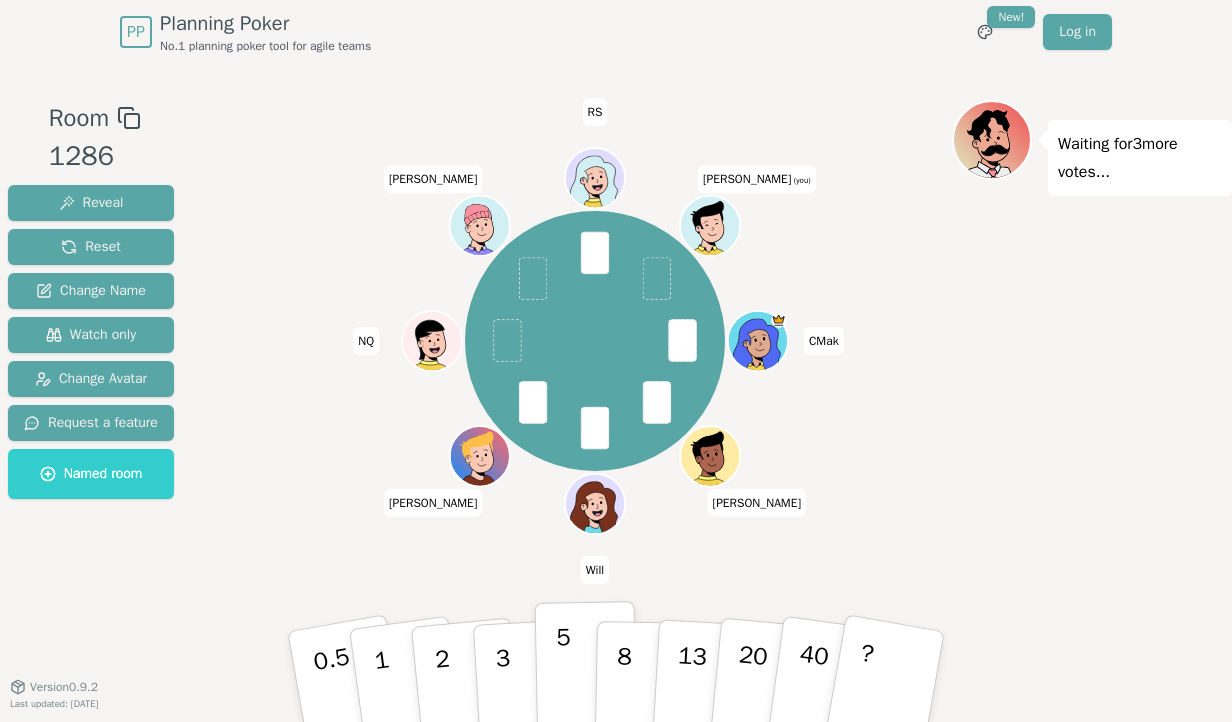 click on "5" at bounding box center (586, 677) 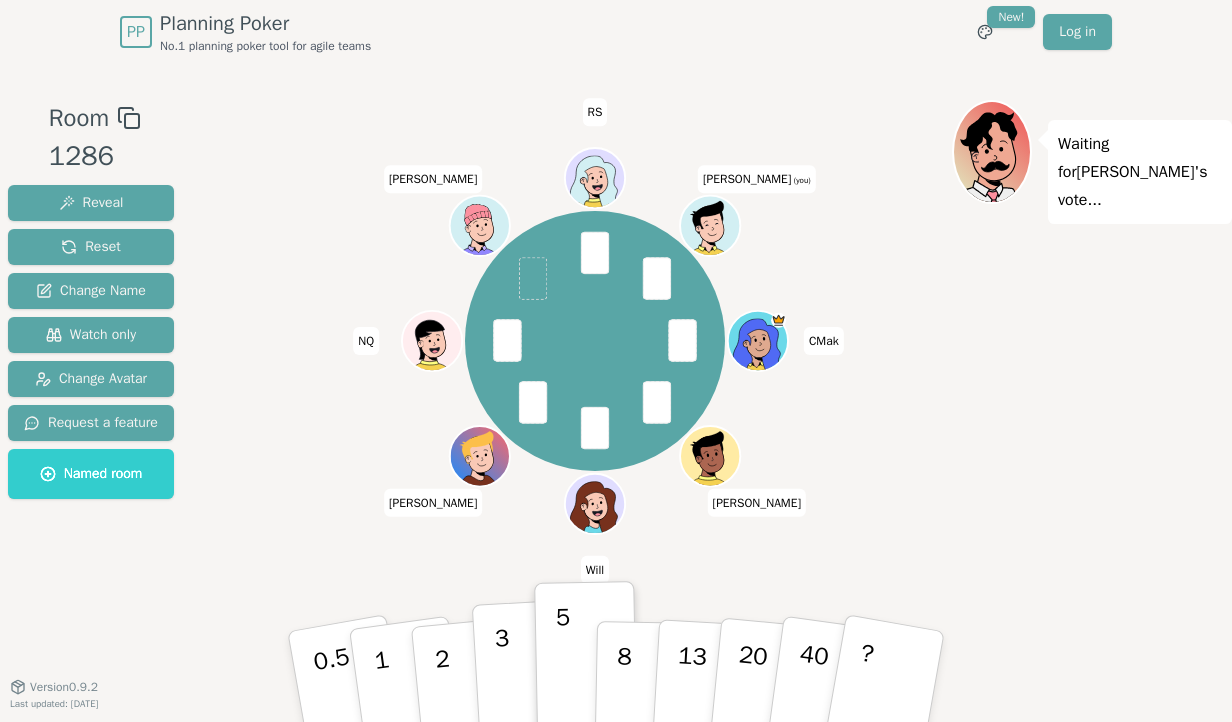 click on "3" at bounding box center [526, 677] 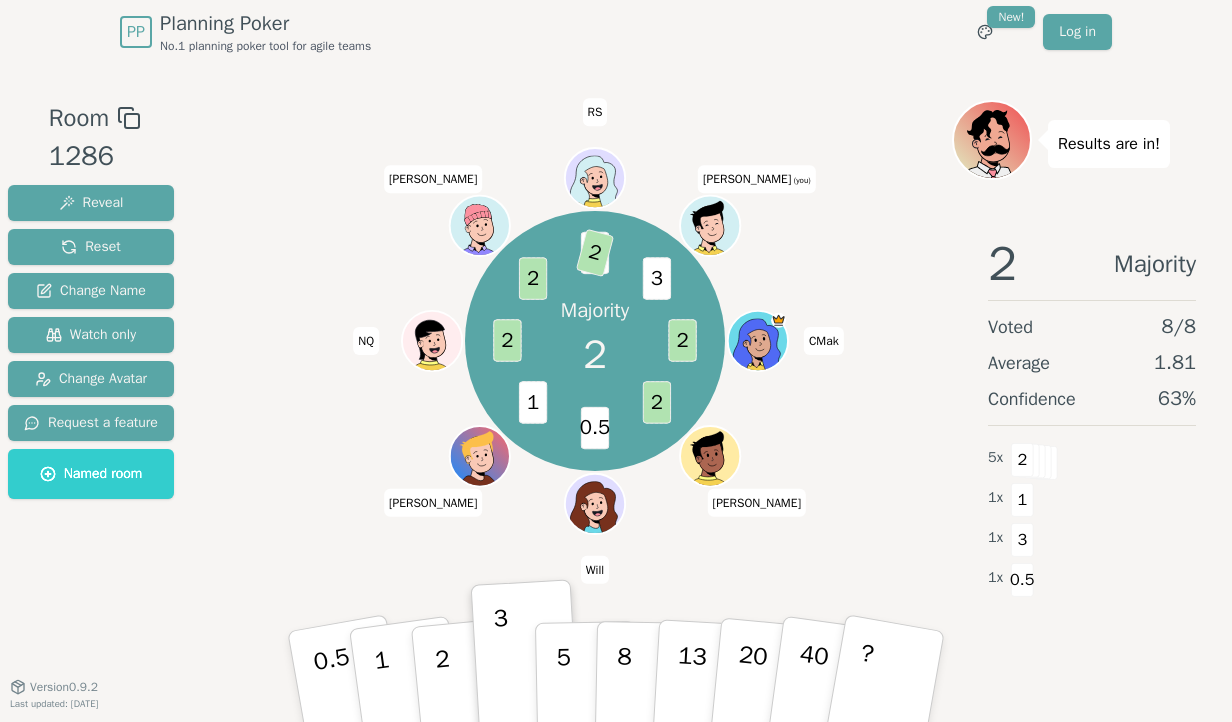 click on "Room 1286 Reveal Reset Change Name Watch only Change Avatar Request a feature Named room Majority 2 2 2 0.5 1 2 2 3 2 3 CMak [PERSON_NAME] Will [PERSON_NAME] NQ [PERSON_NAME] RS [PERSON_NAME]   (you)   Results are in! 2 Majority Voted 8 / 8 Average 1.81 Confidence 63 % 5 x 2 1 x 1 1 x 3 1 x 0.5 0.5 1 2 3 5 8 13 20 40 ? Version  0.9.2 Last updated:   [DATE]" at bounding box center [616, 375] 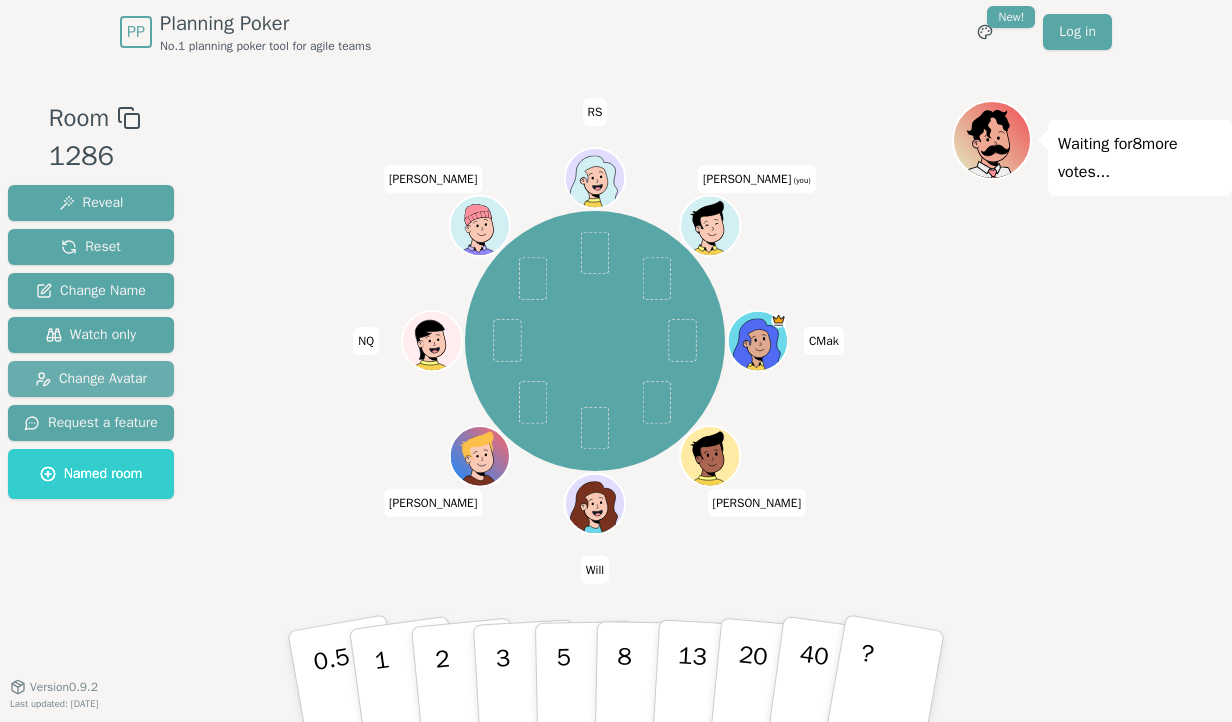 click on "Change Avatar" at bounding box center [91, 379] 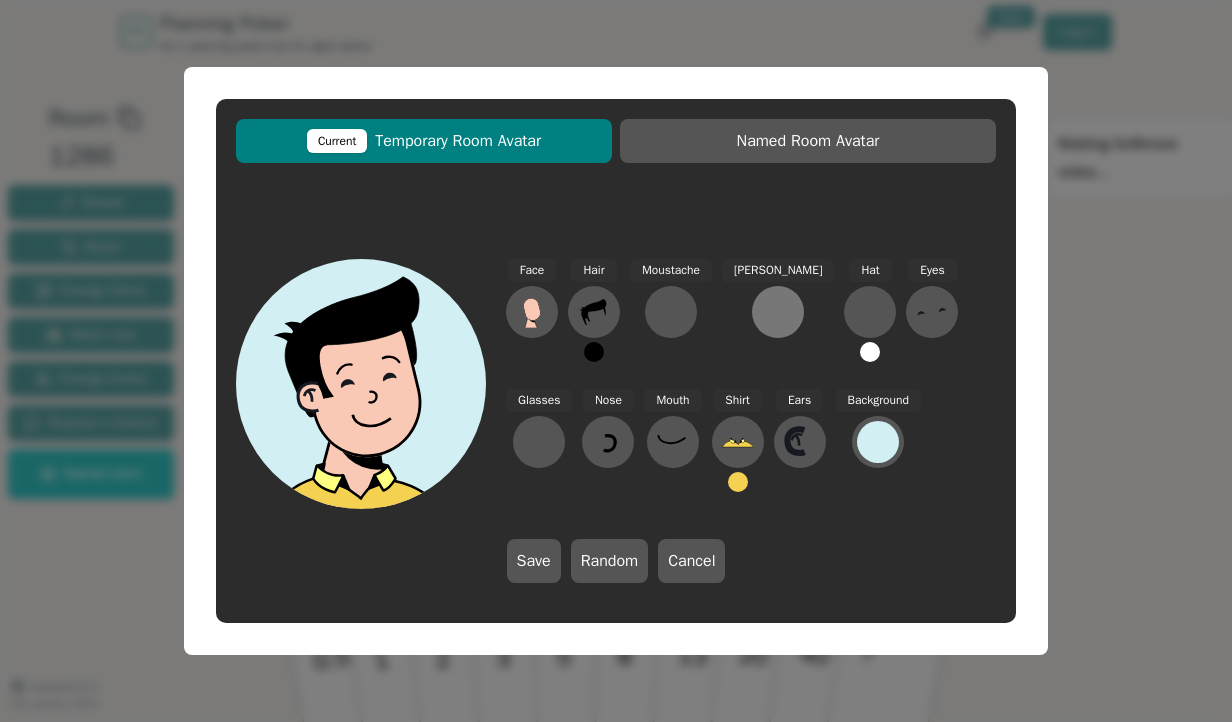 click at bounding box center [778, 312] 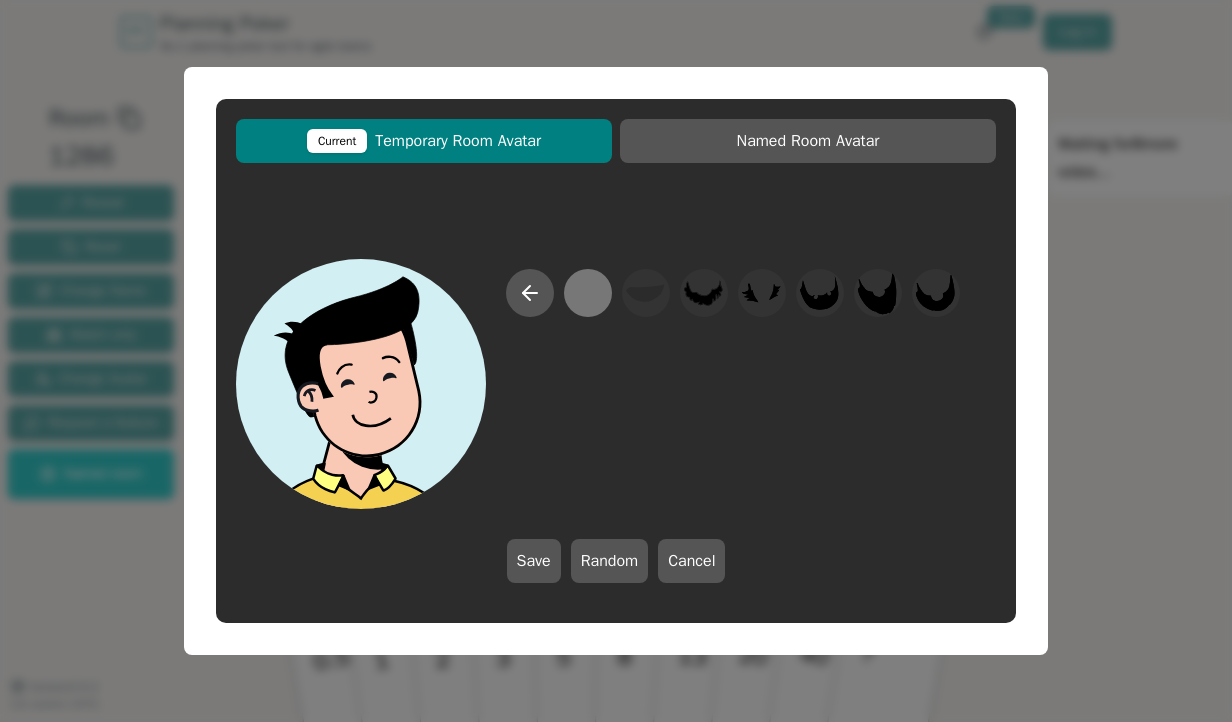 click at bounding box center (587, 293) 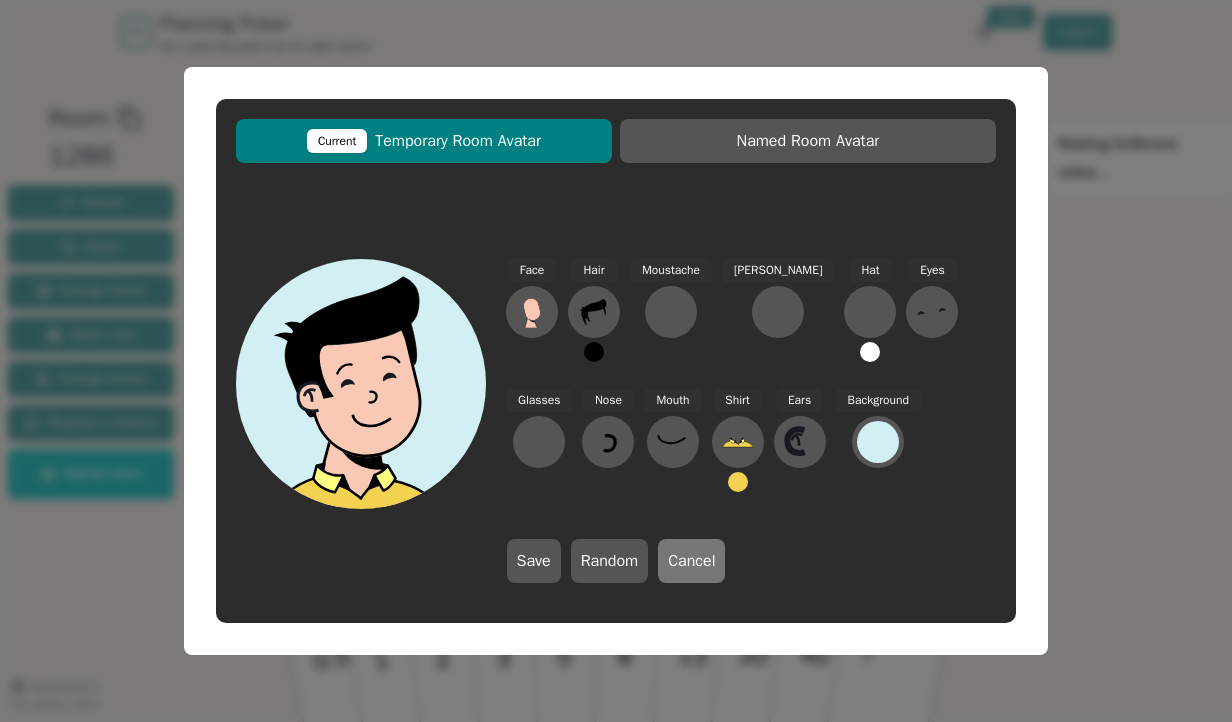click on "Cancel" at bounding box center (691, 561) 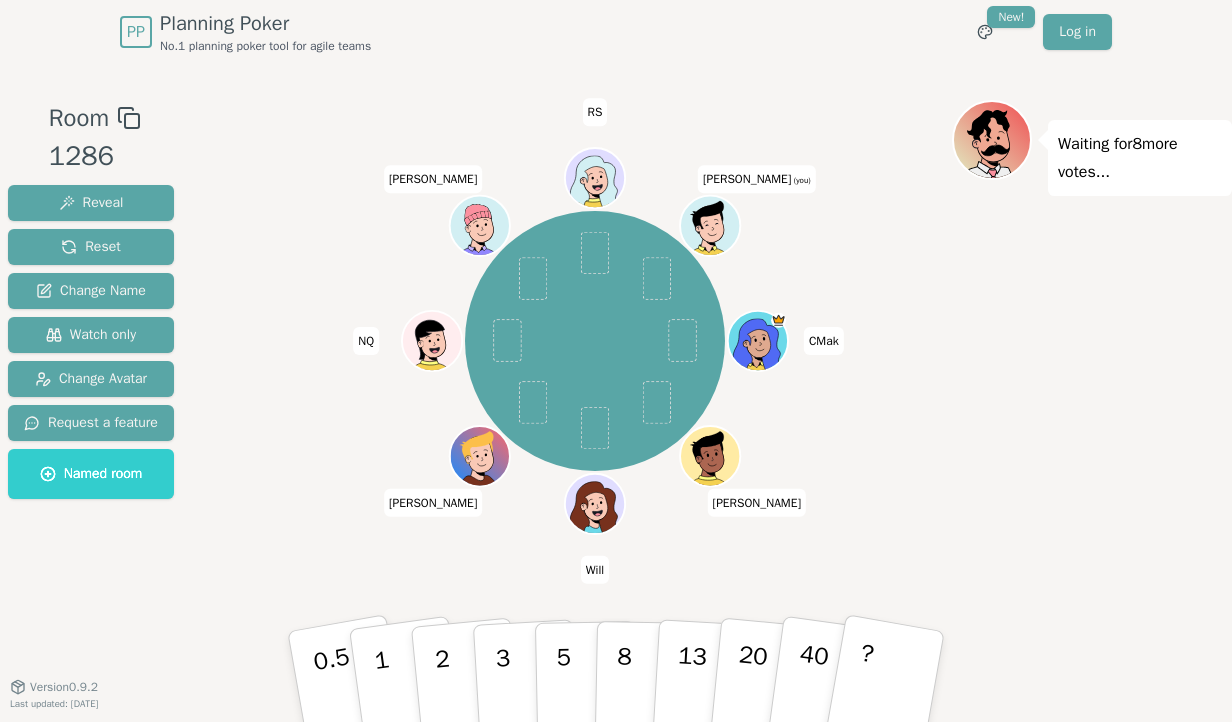 click on "Waiting for  8  more votes..." at bounding box center [1092, 375] 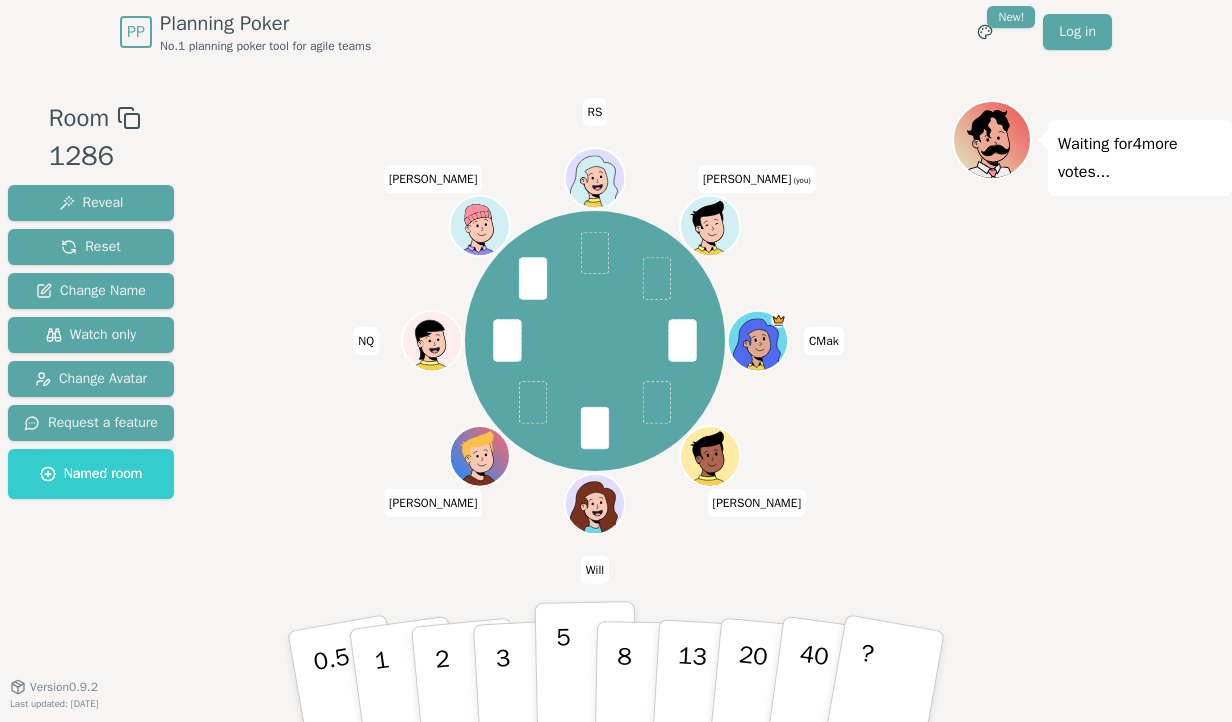 click on "5" at bounding box center [564, 677] 